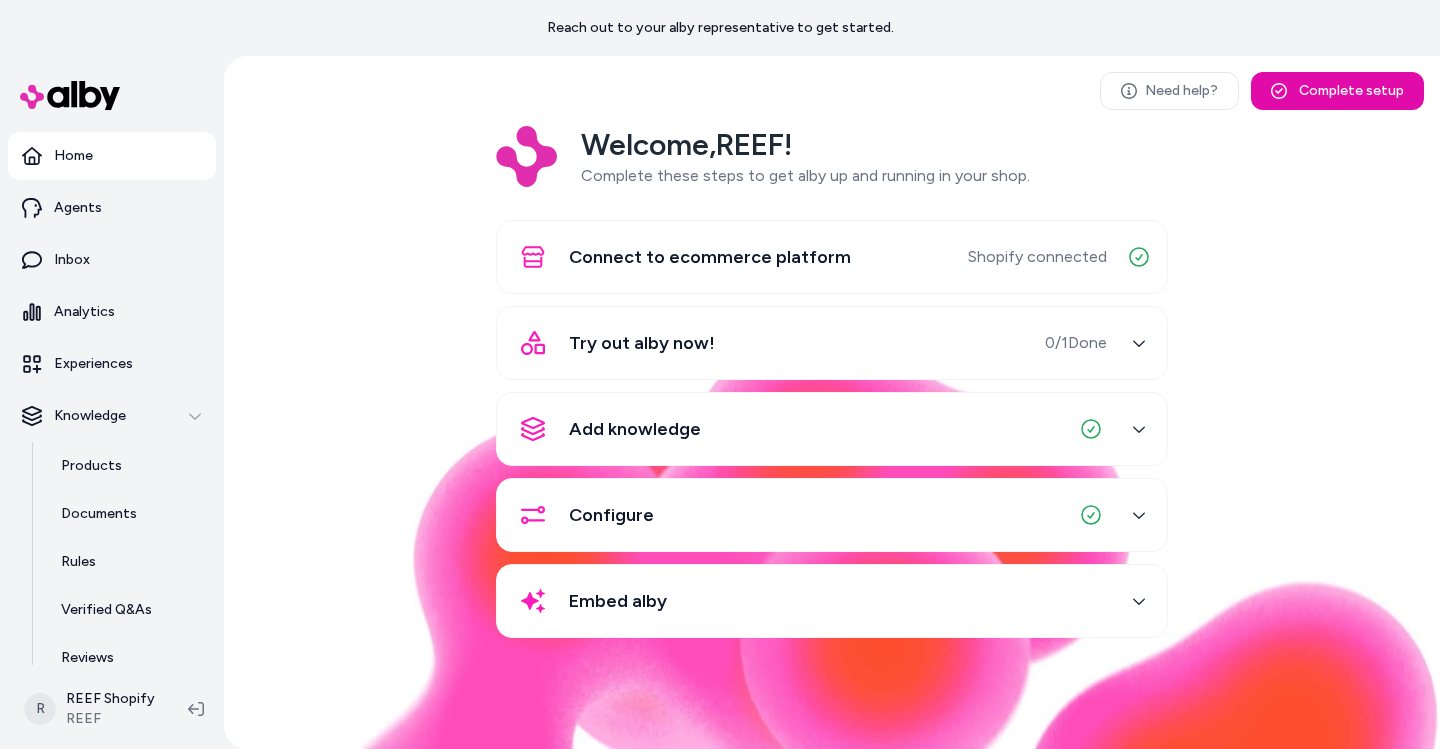 scroll, scrollTop: 0, scrollLeft: 0, axis: both 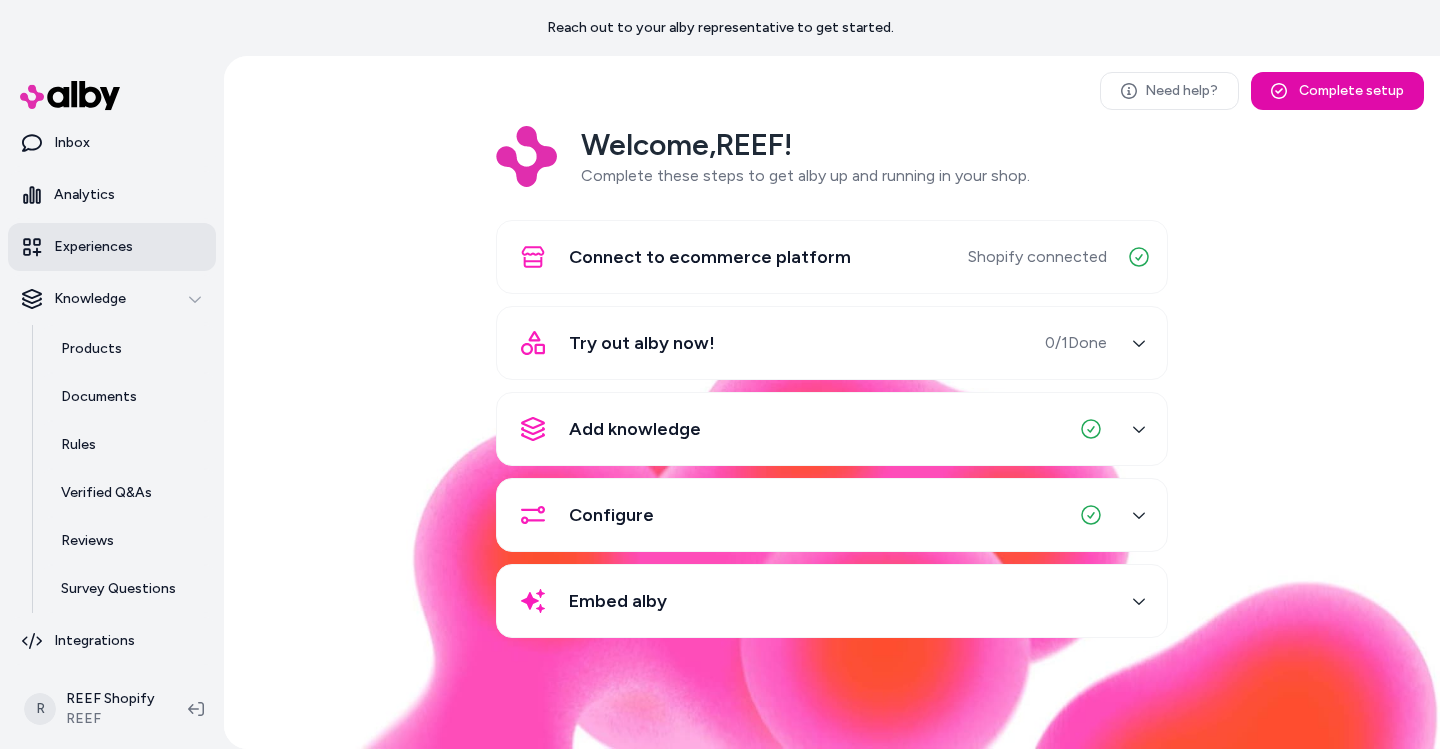 click on "Experiences" at bounding box center [93, 247] 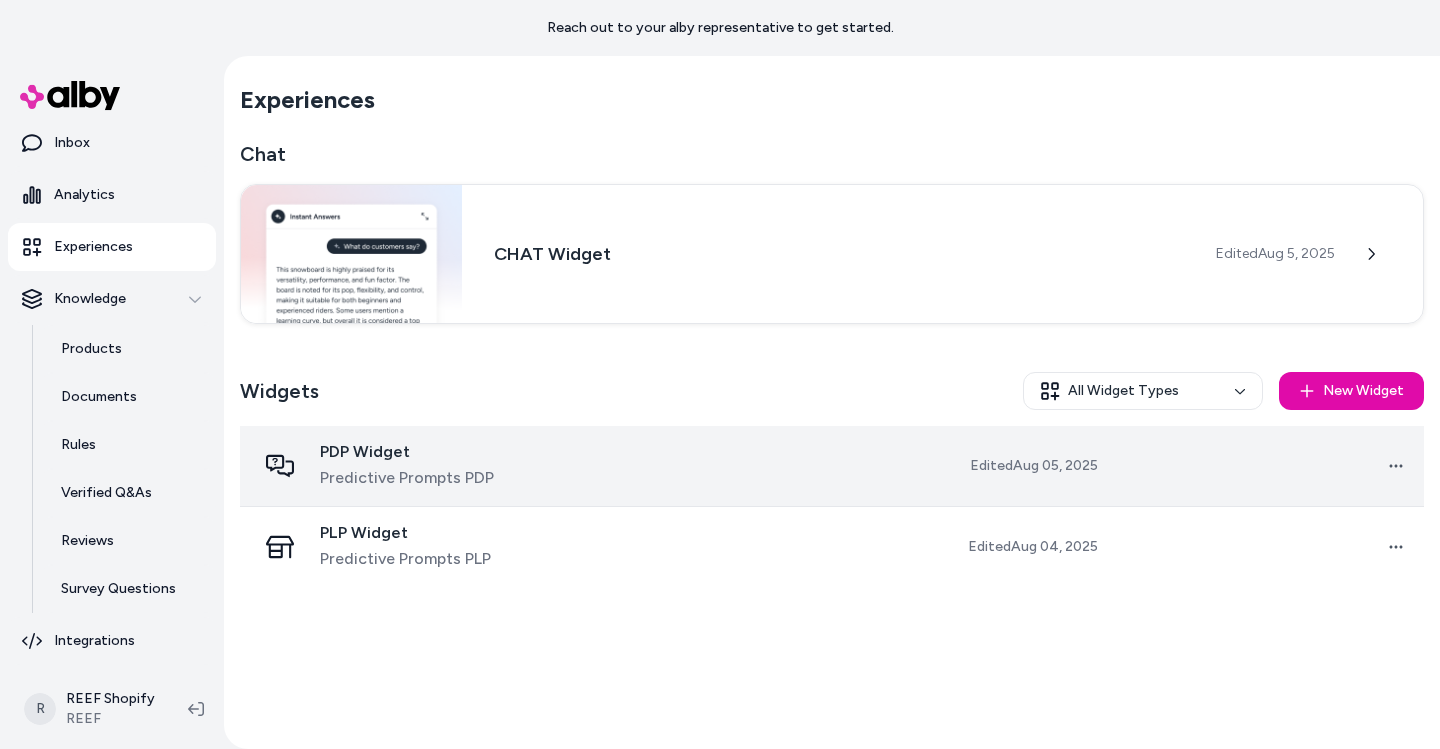 click on "PDP Widget" at bounding box center [407, 452] 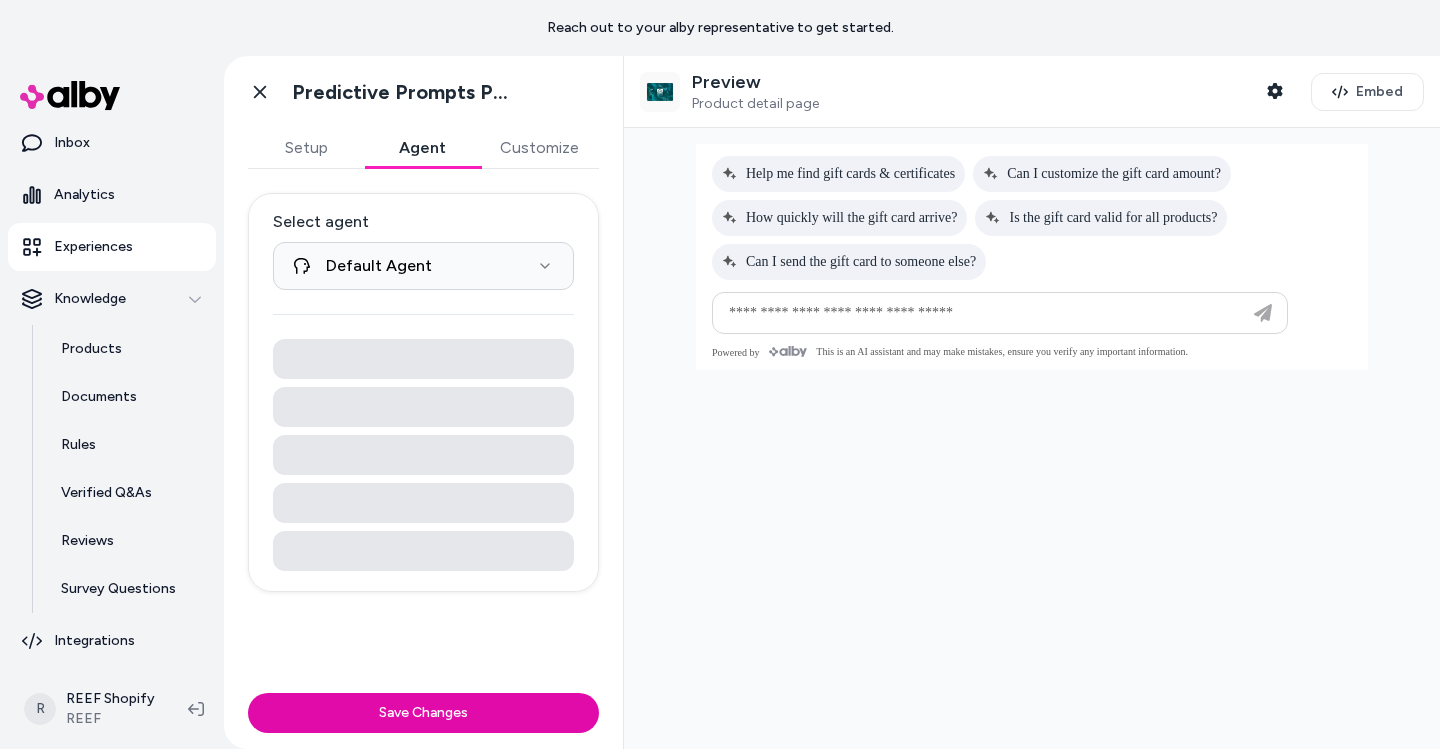 click on "Agent" at bounding box center [422, 148] 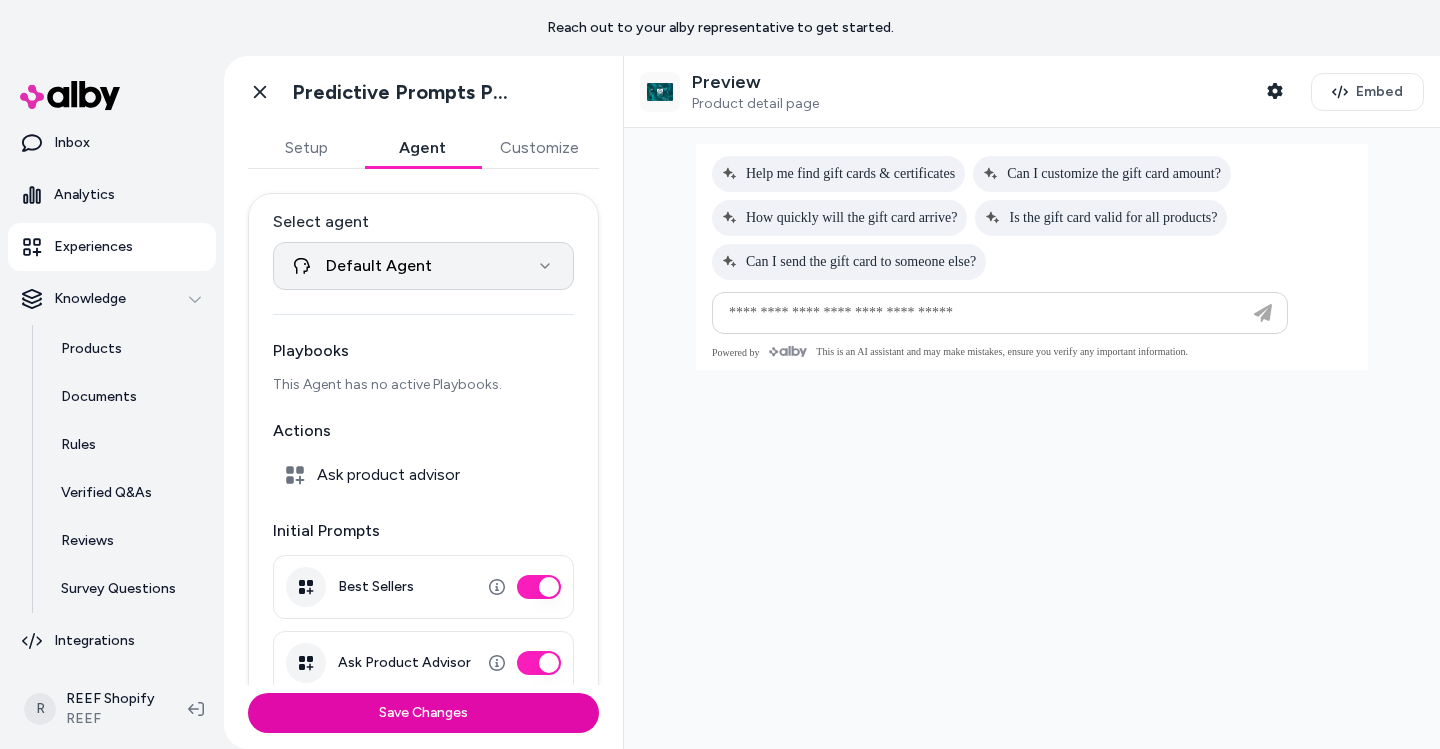click on "**********" at bounding box center [720, 374] 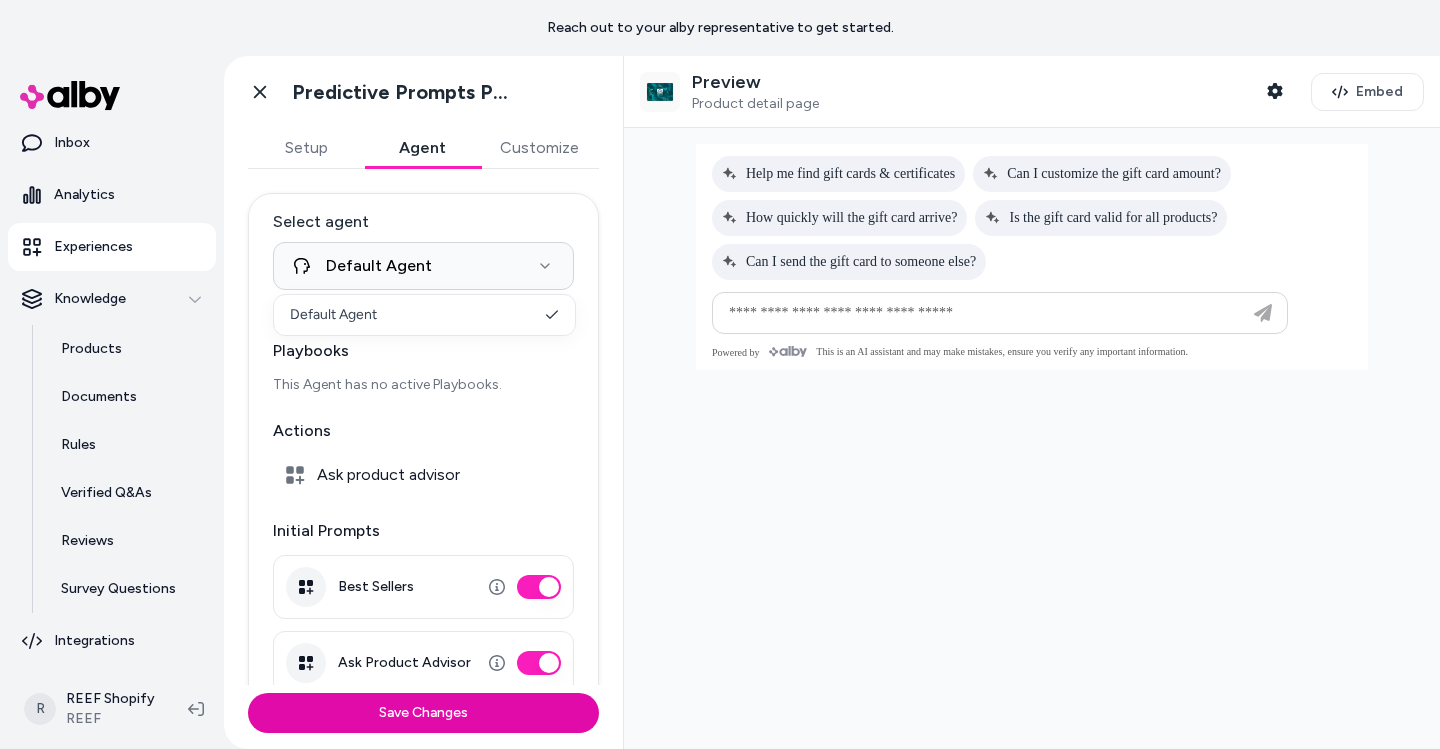 click on "**********" at bounding box center [720, 374] 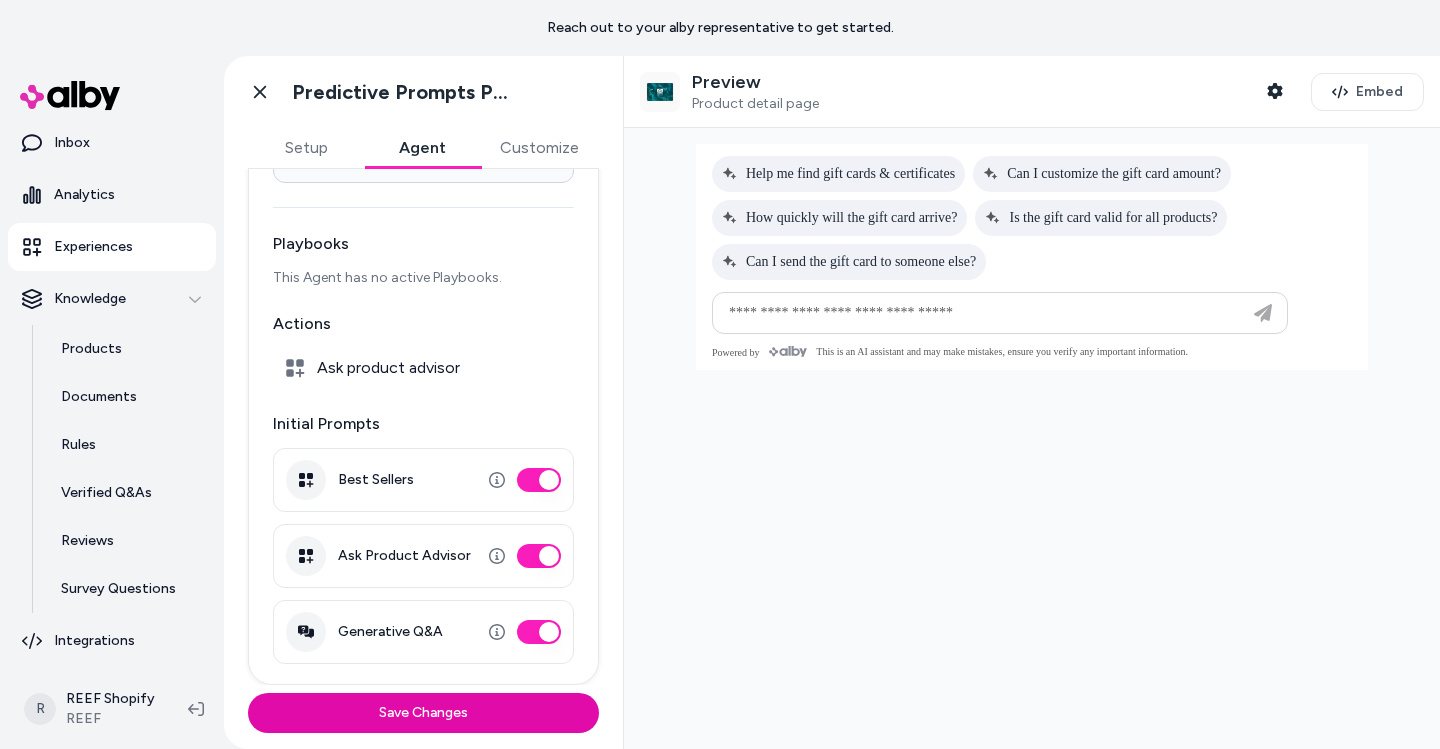 scroll, scrollTop: 0, scrollLeft: 0, axis: both 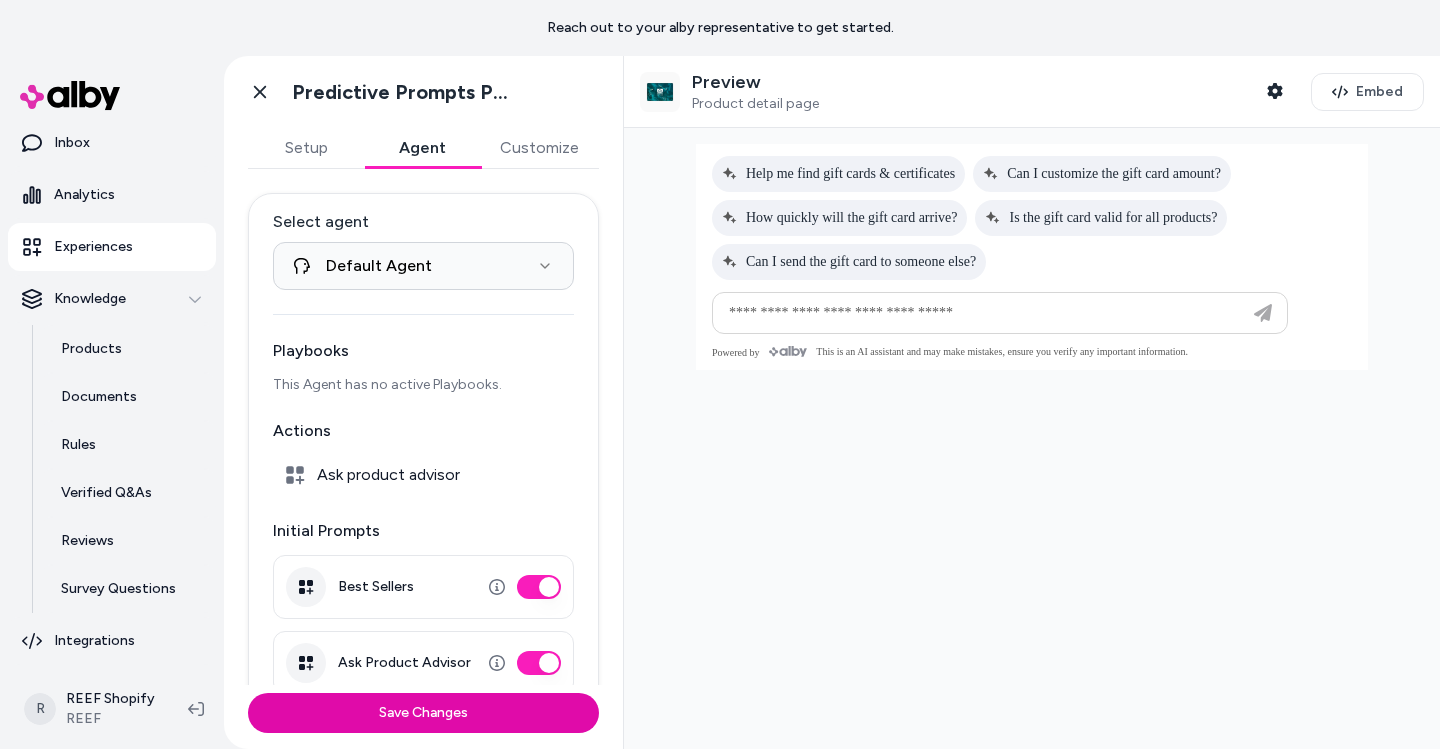 click on "Customize" at bounding box center (539, 148) 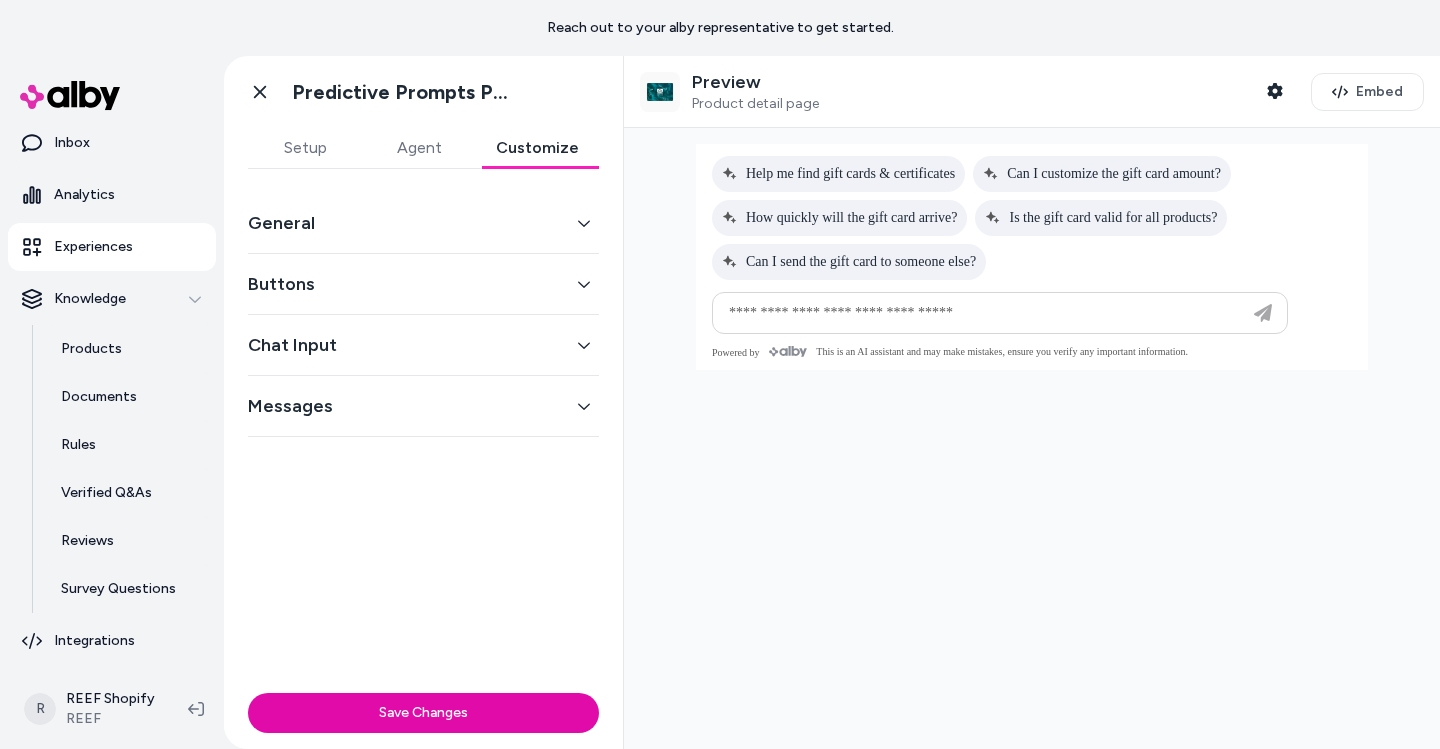 click 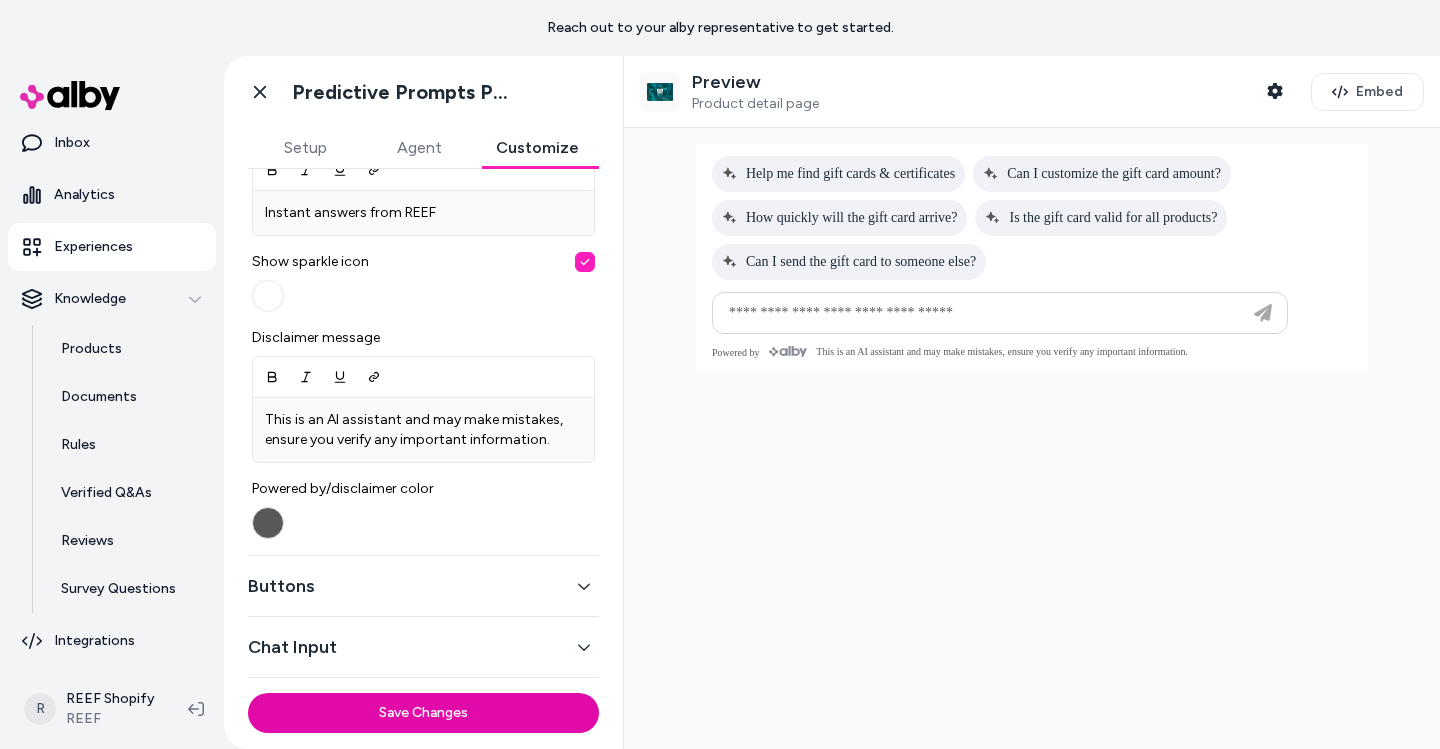 scroll, scrollTop: 766, scrollLeft: 0, axis: vertical 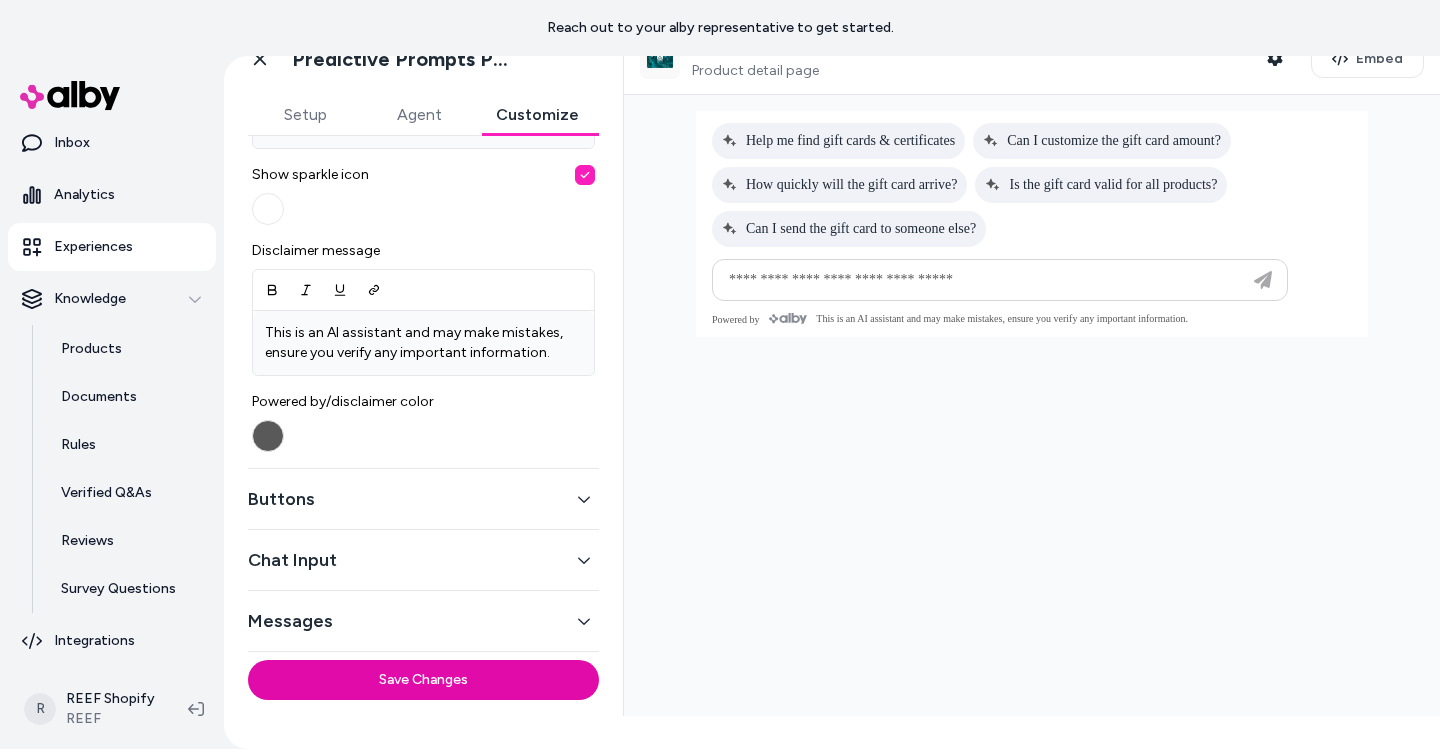 click 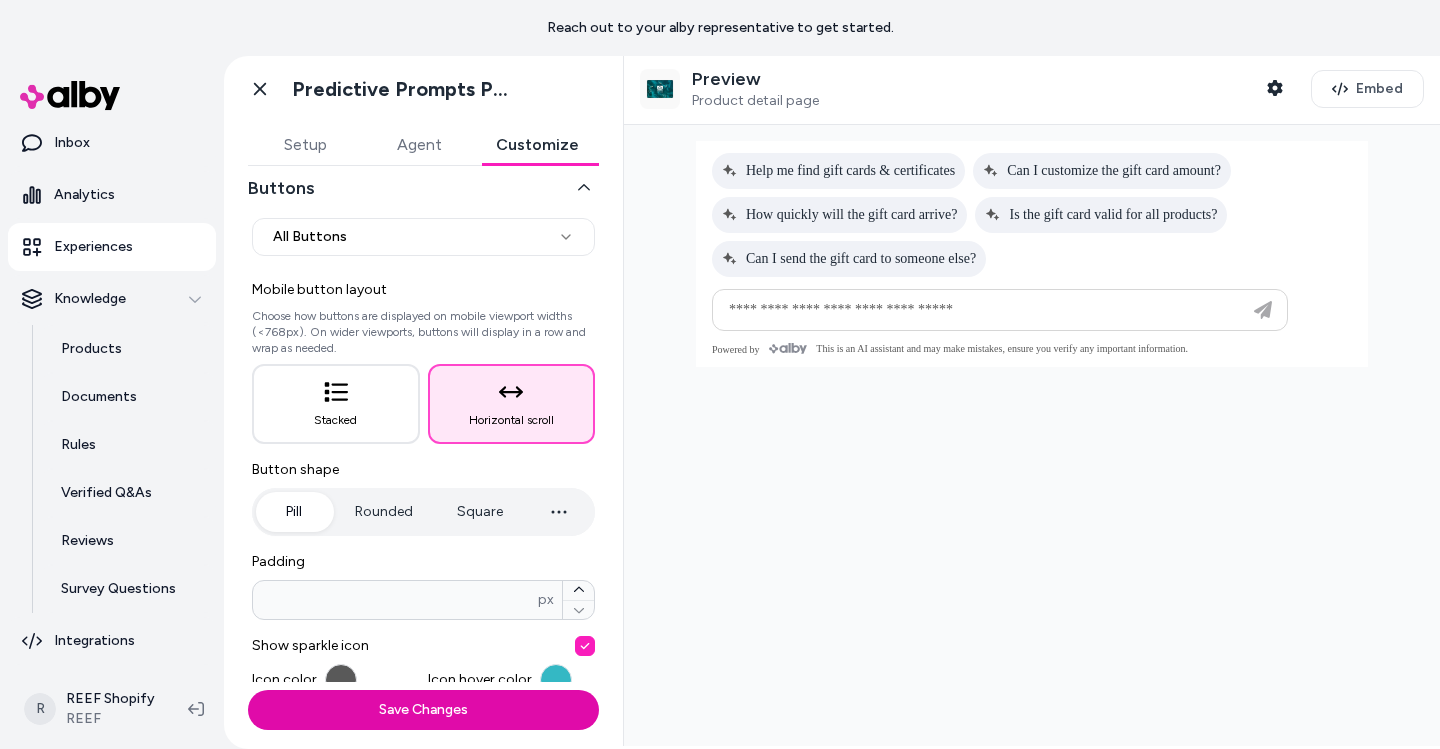 scroll, scrollTop: 93, scrollLeft: 0, axis: vertical 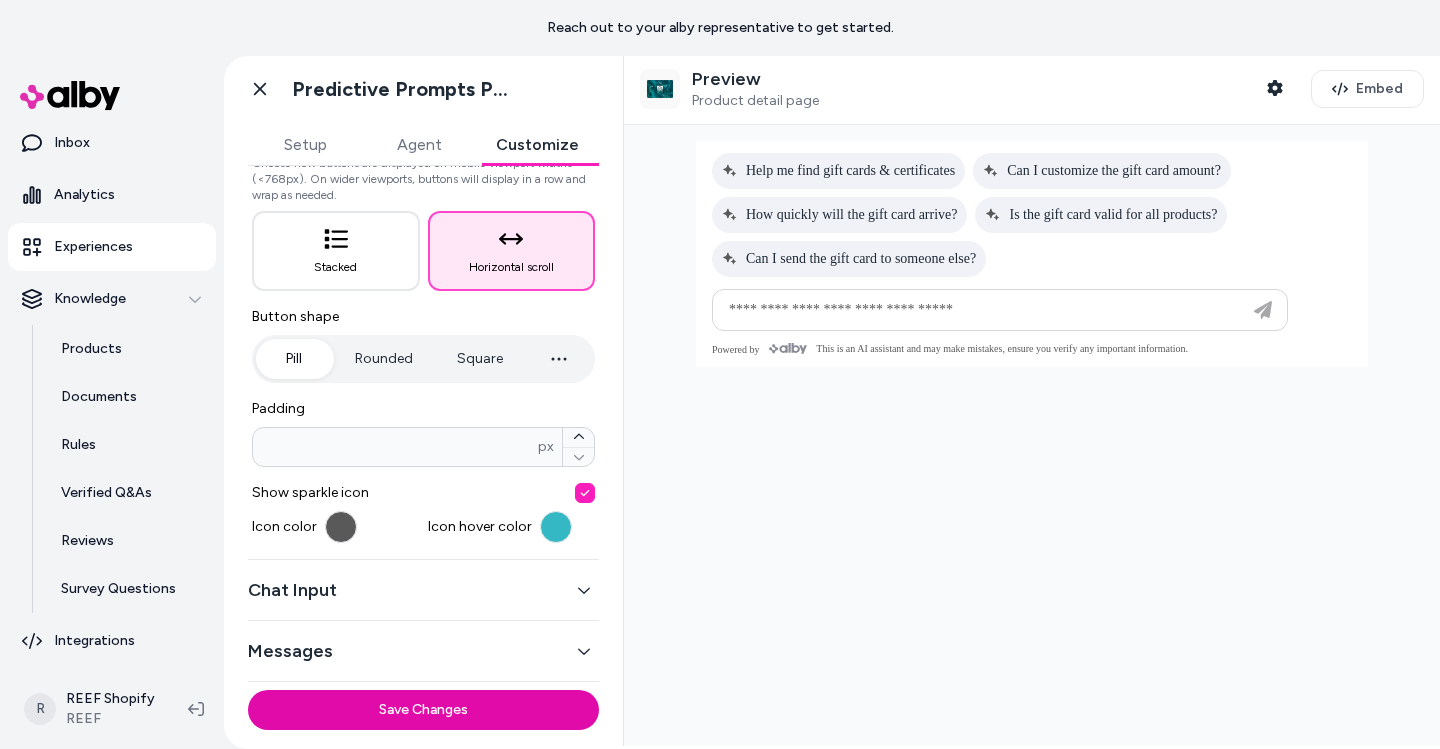 click 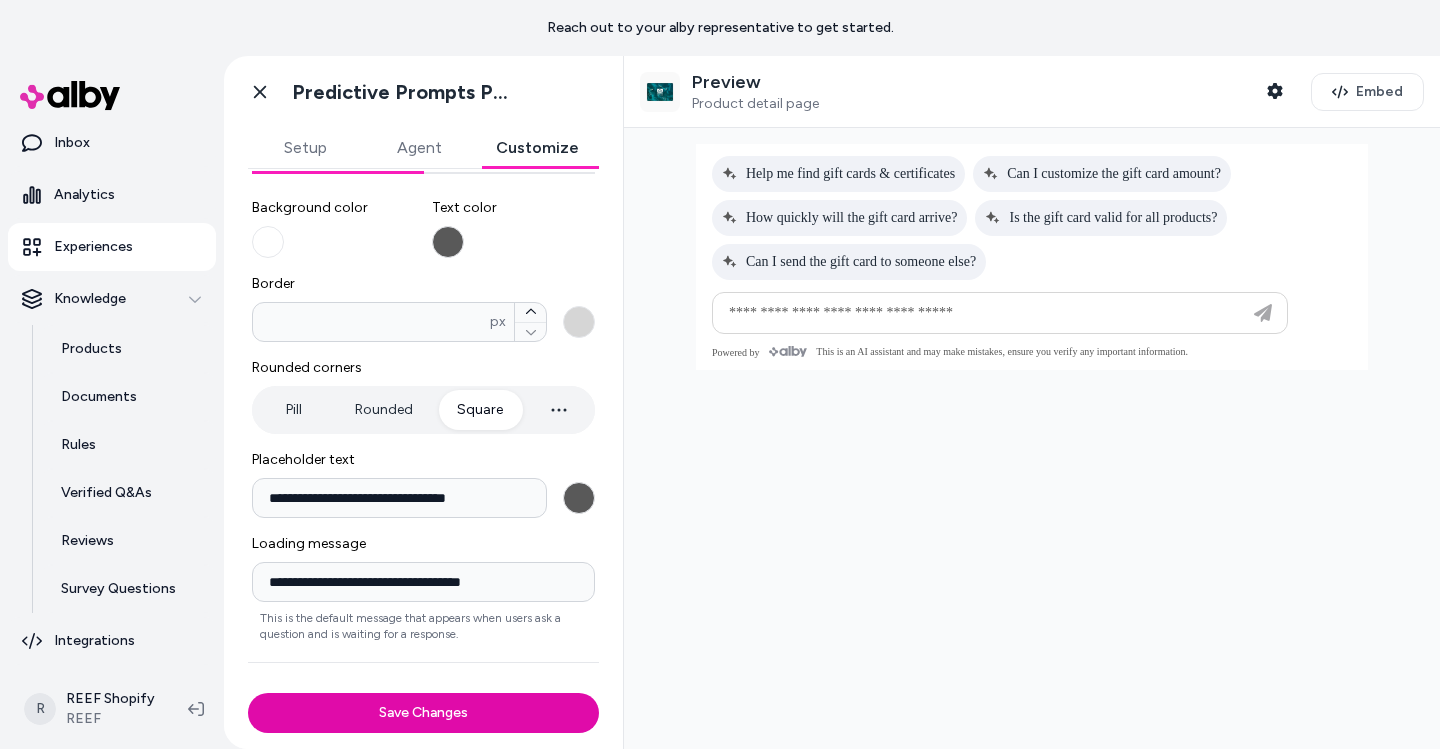 scroll, scrollTop: 0, scrollLeft: 0, axis: both 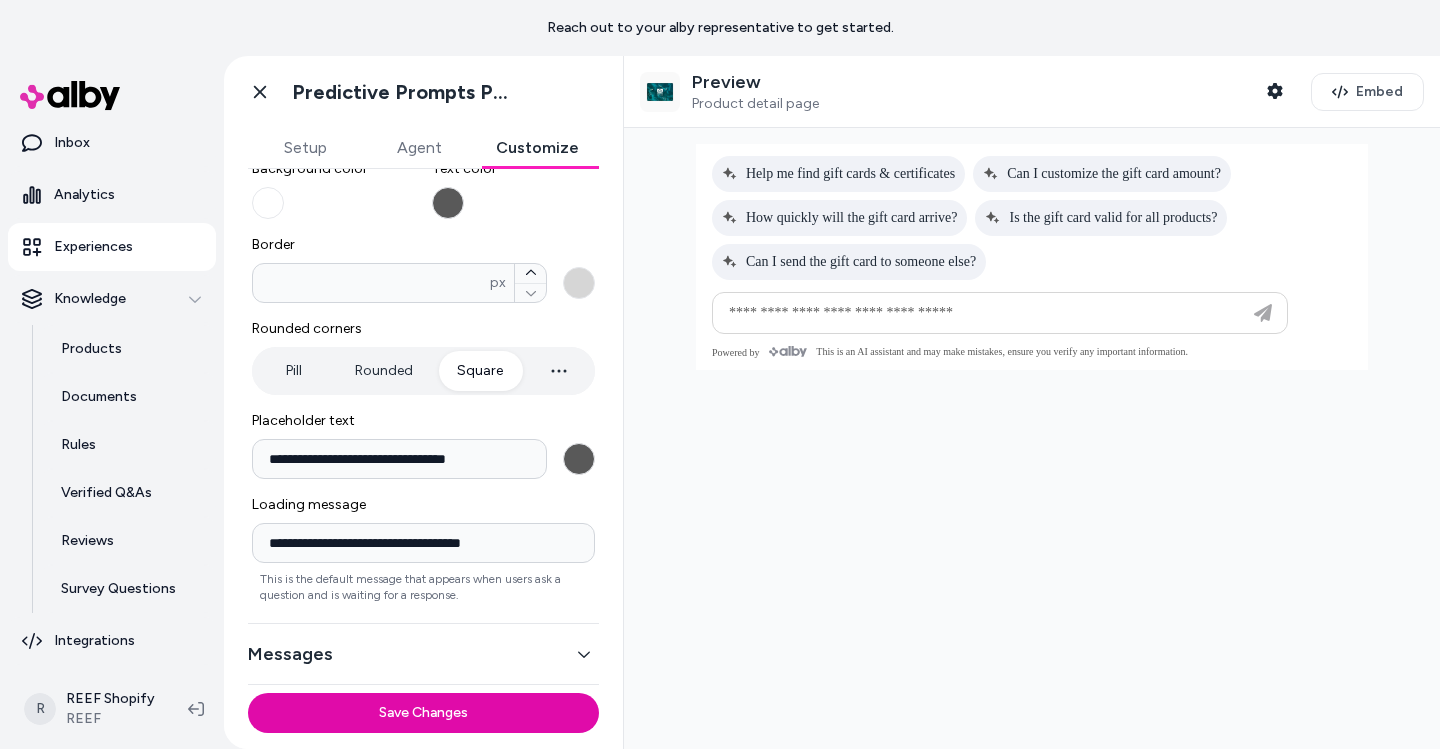 click at bounding box center [1032, 438] 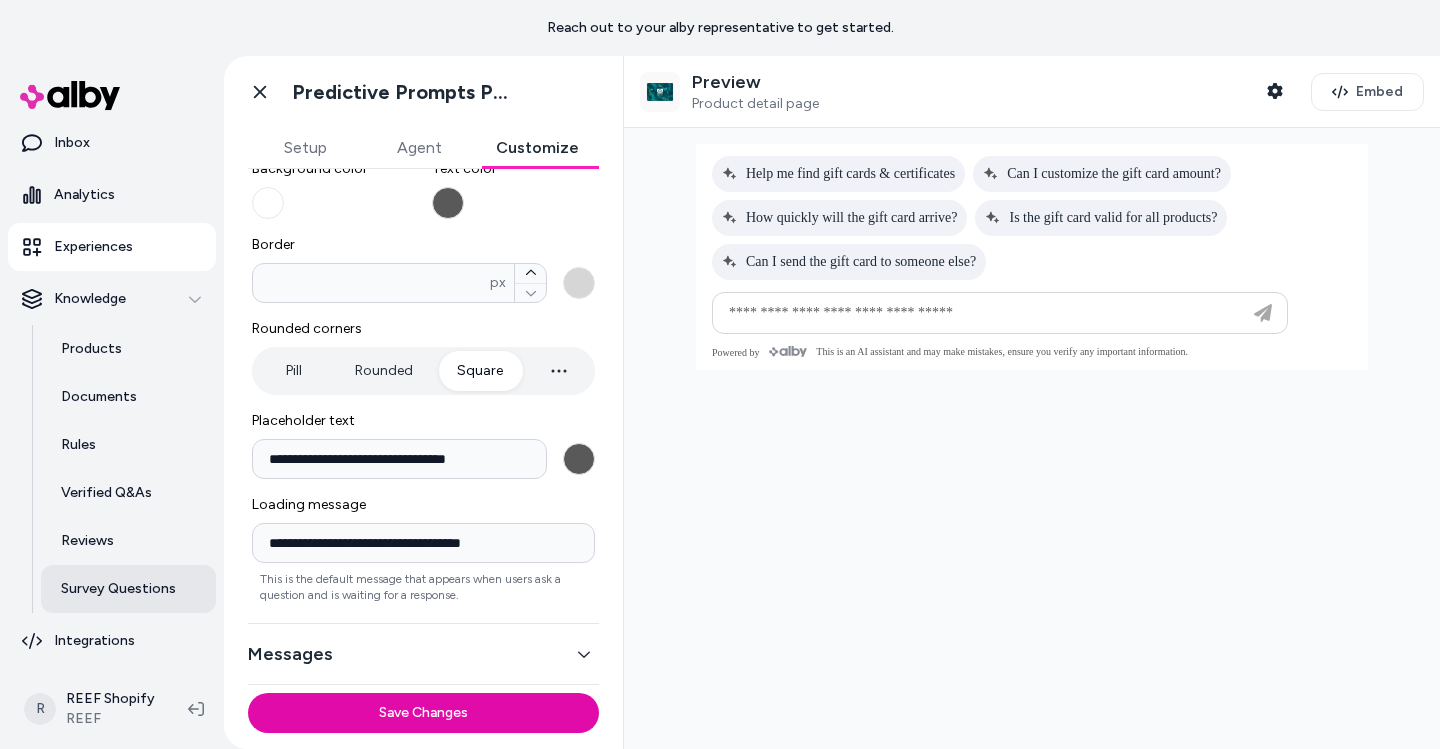 click on "Survey Questions" at bounding box center (118, 589) 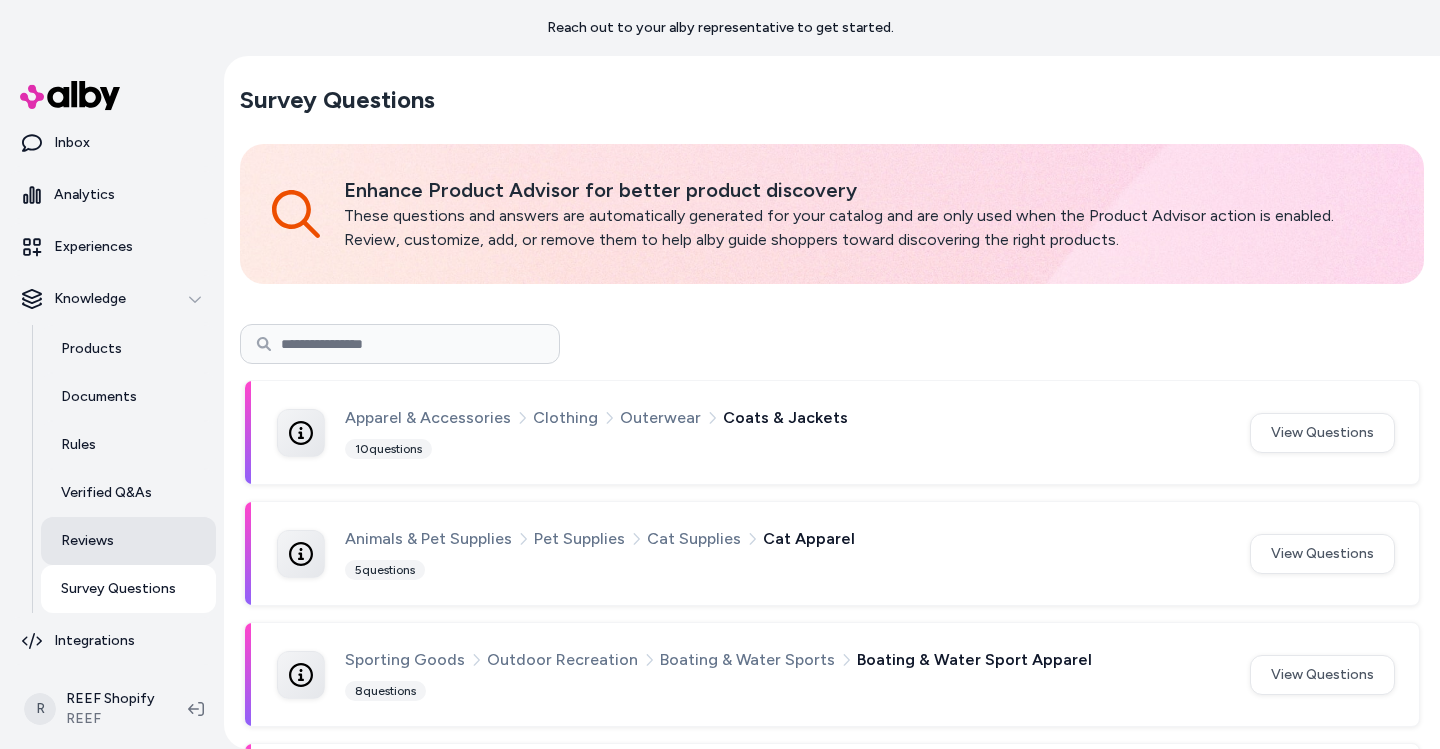 click on "Reviews" at bounding box center (128, 541) 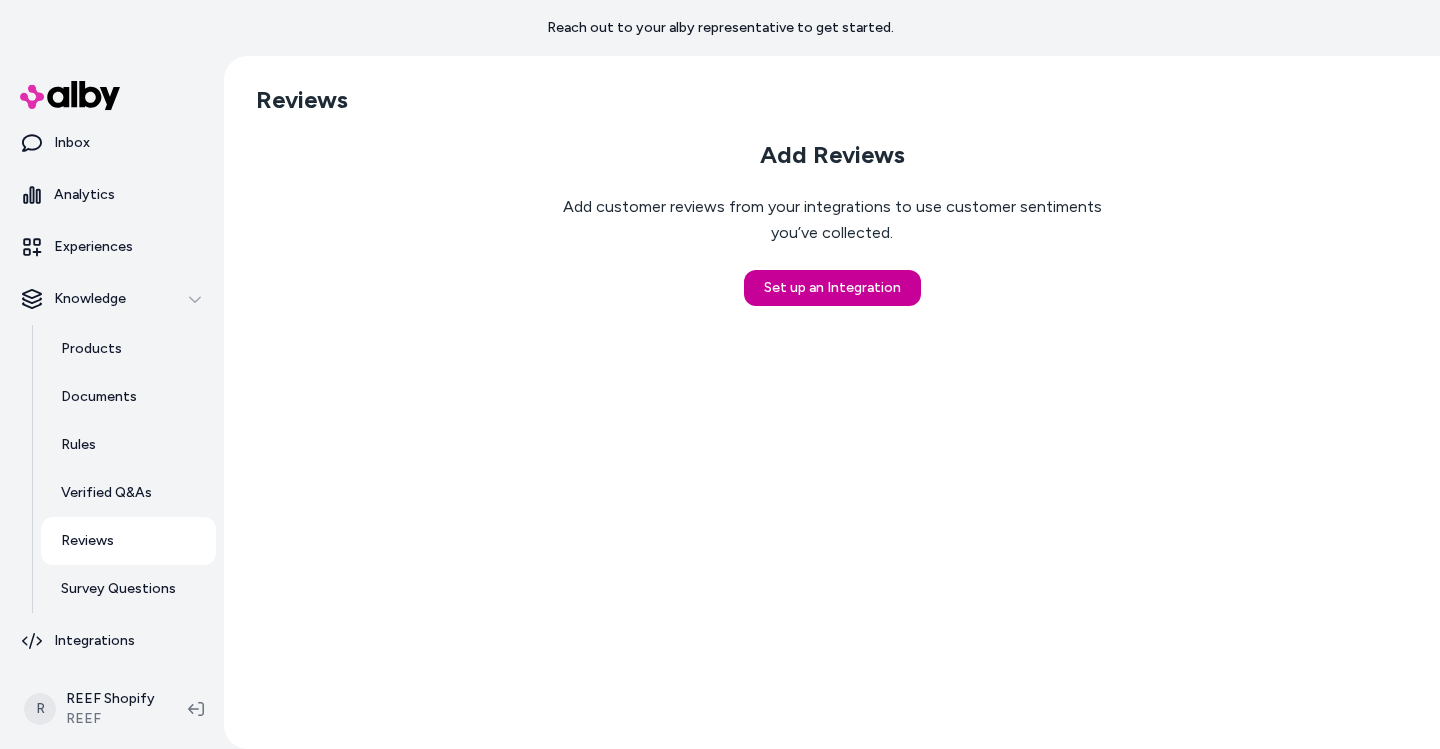 click on "Set up an Integration" at bounding box center [832, 288] 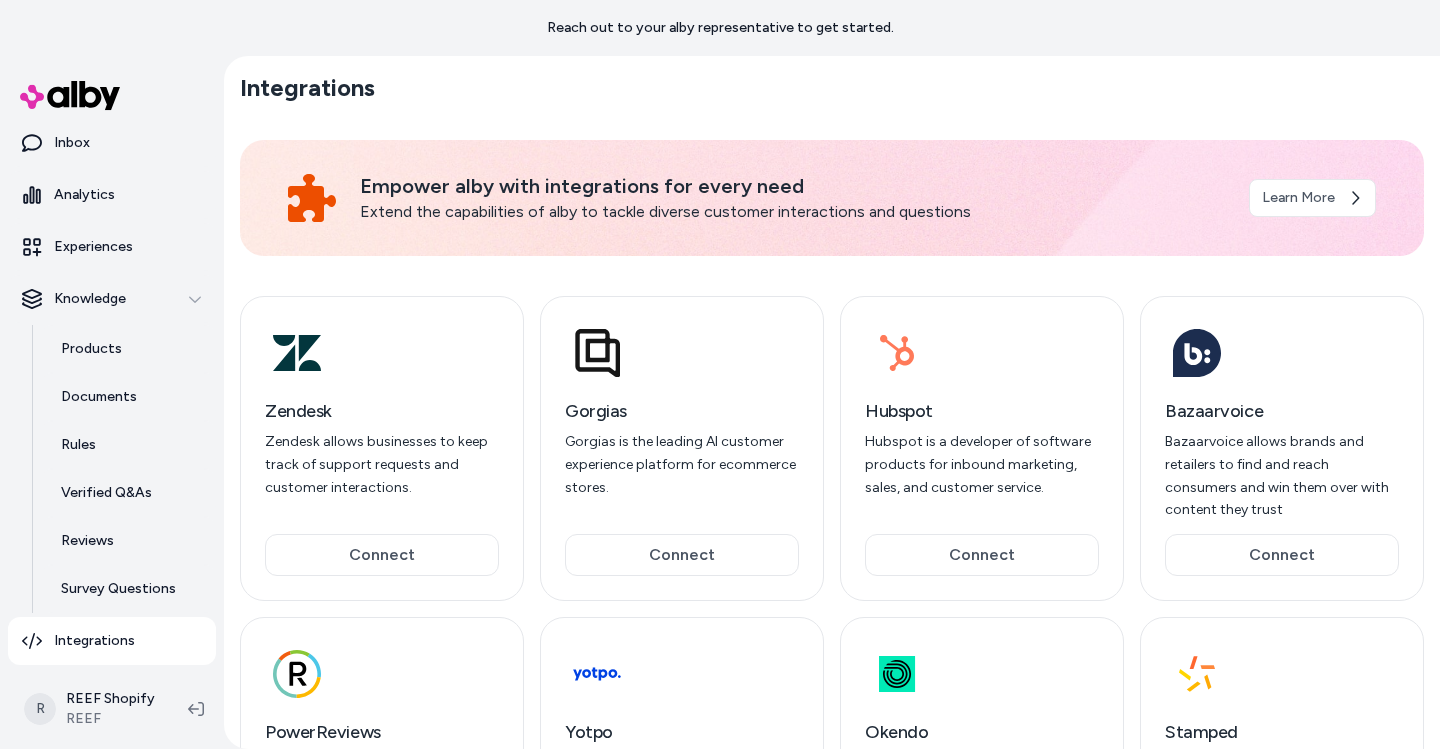 scroll, scrollTop: 244, scrollLeft: 0, axis: vertical 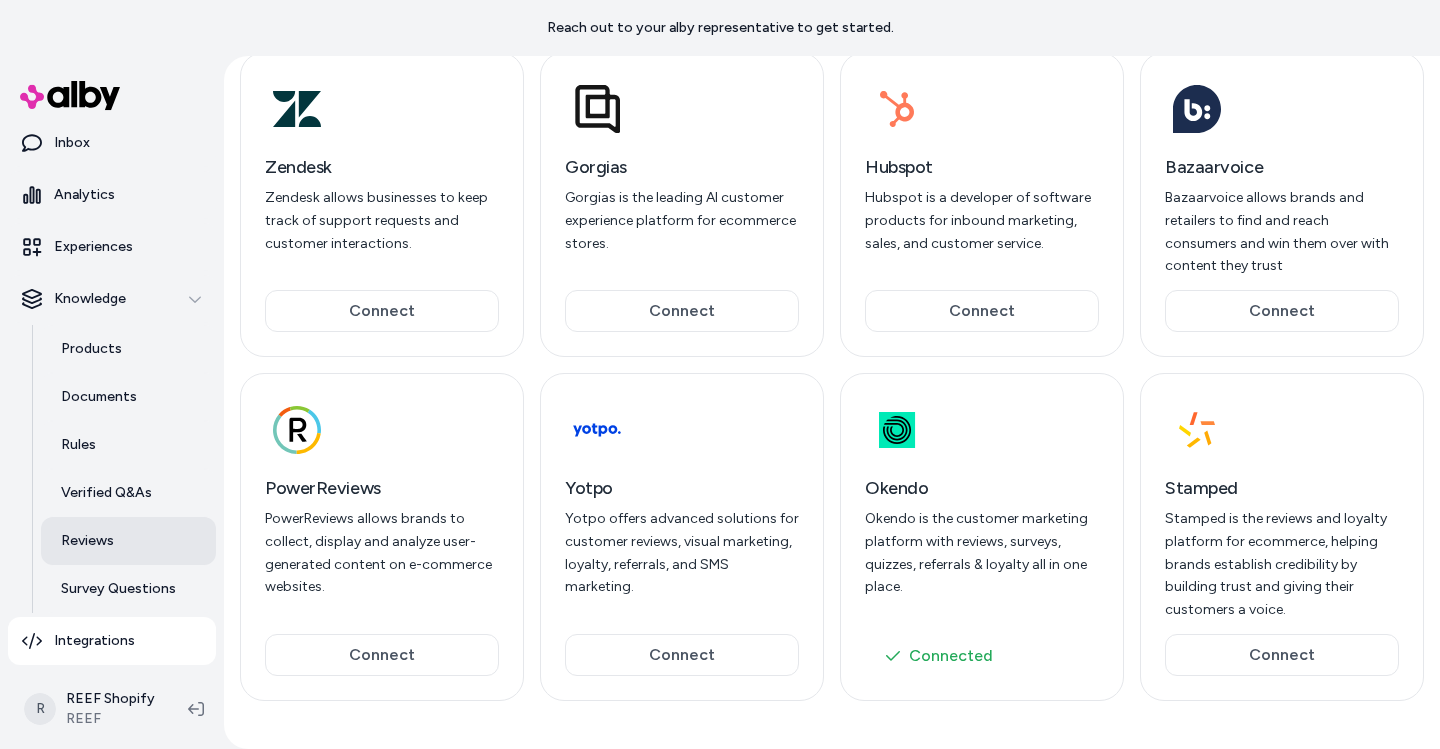 click on "Reviews" at bounding box center (87, 541) 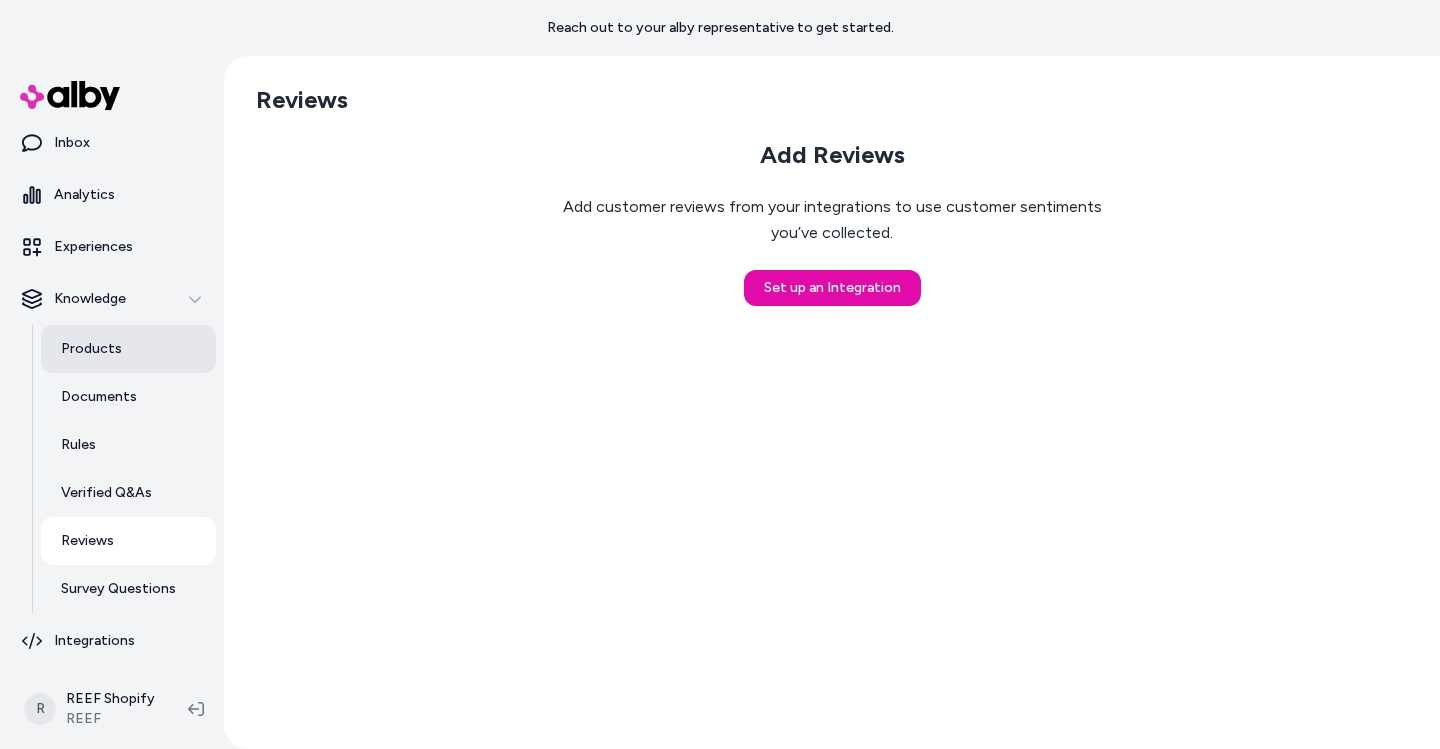 click on "Products" at bounding box center (128, 349) 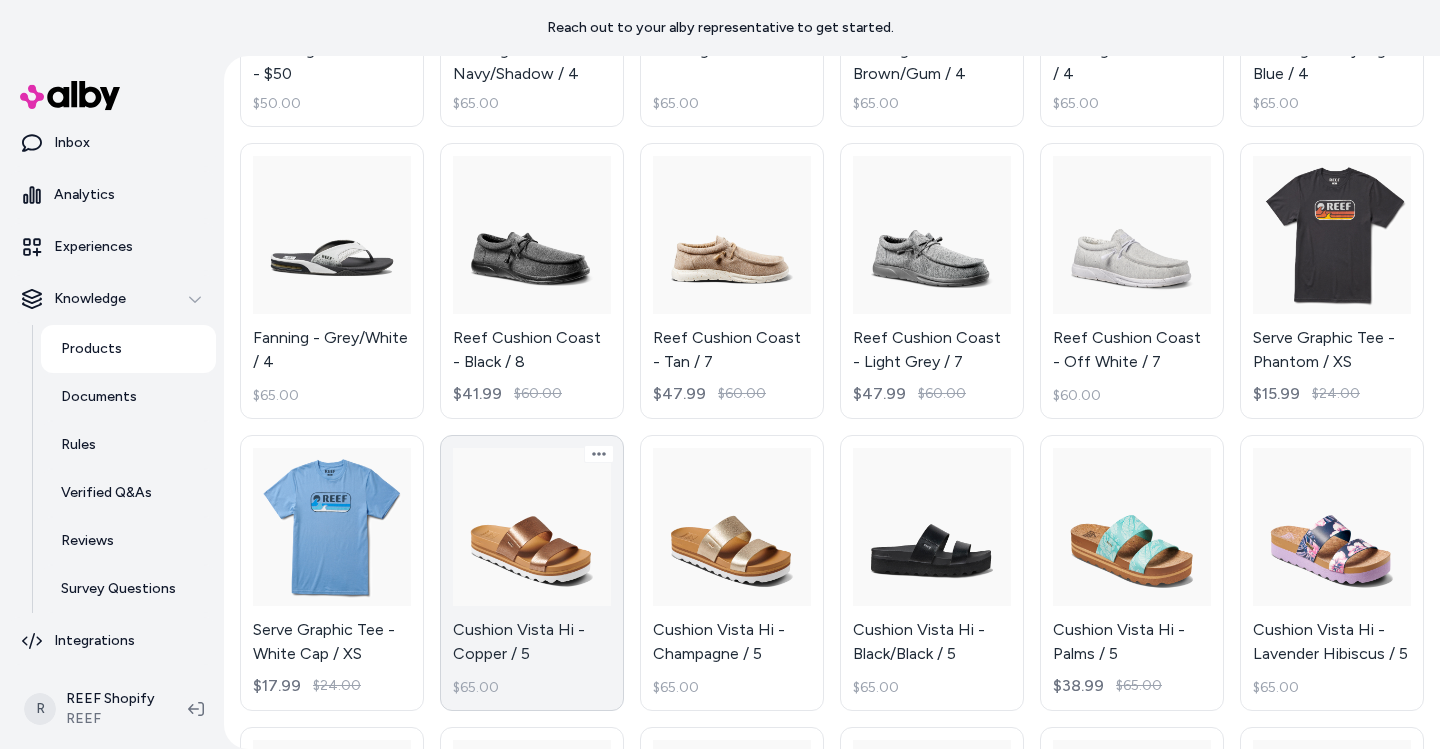 scroll, scrollTop: 0, scrollLeft: 0, axis: both 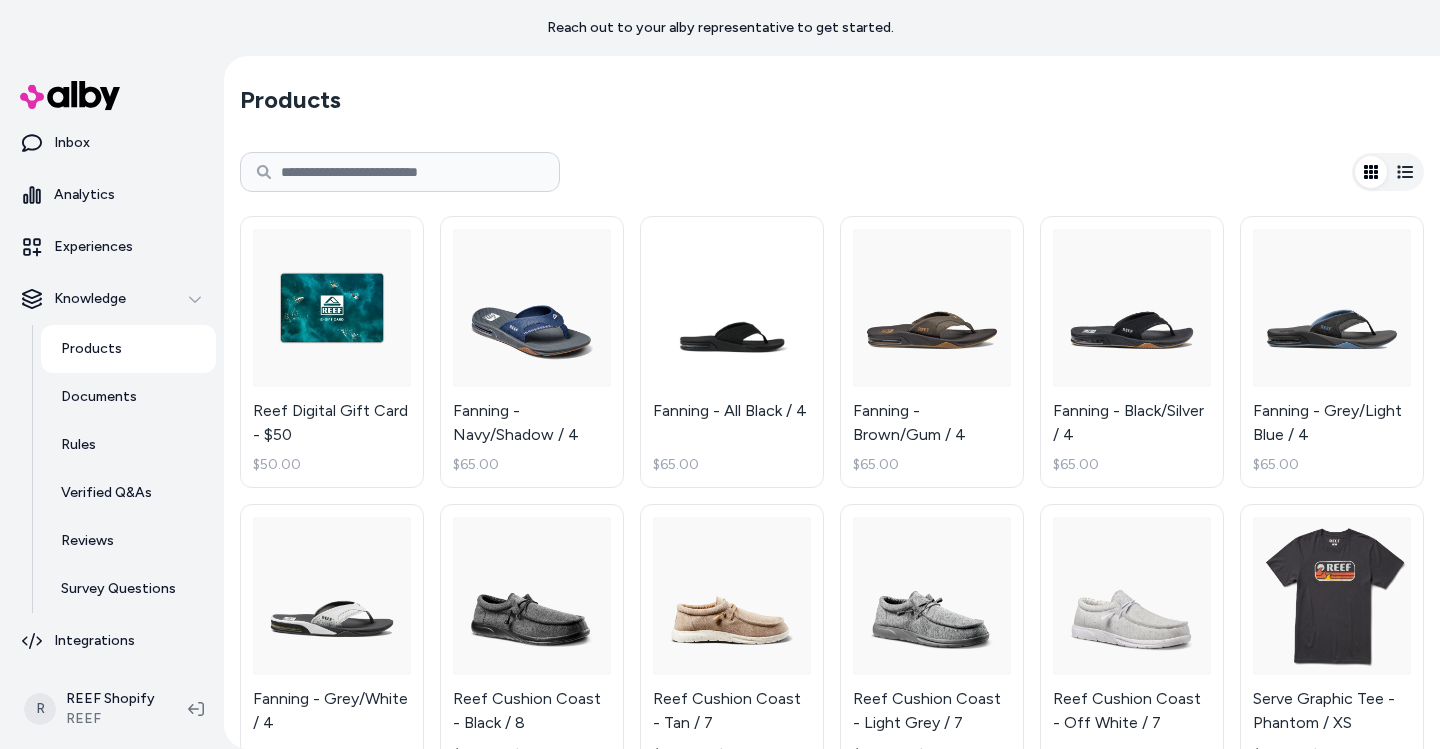 click at bounding box center [400, 172] 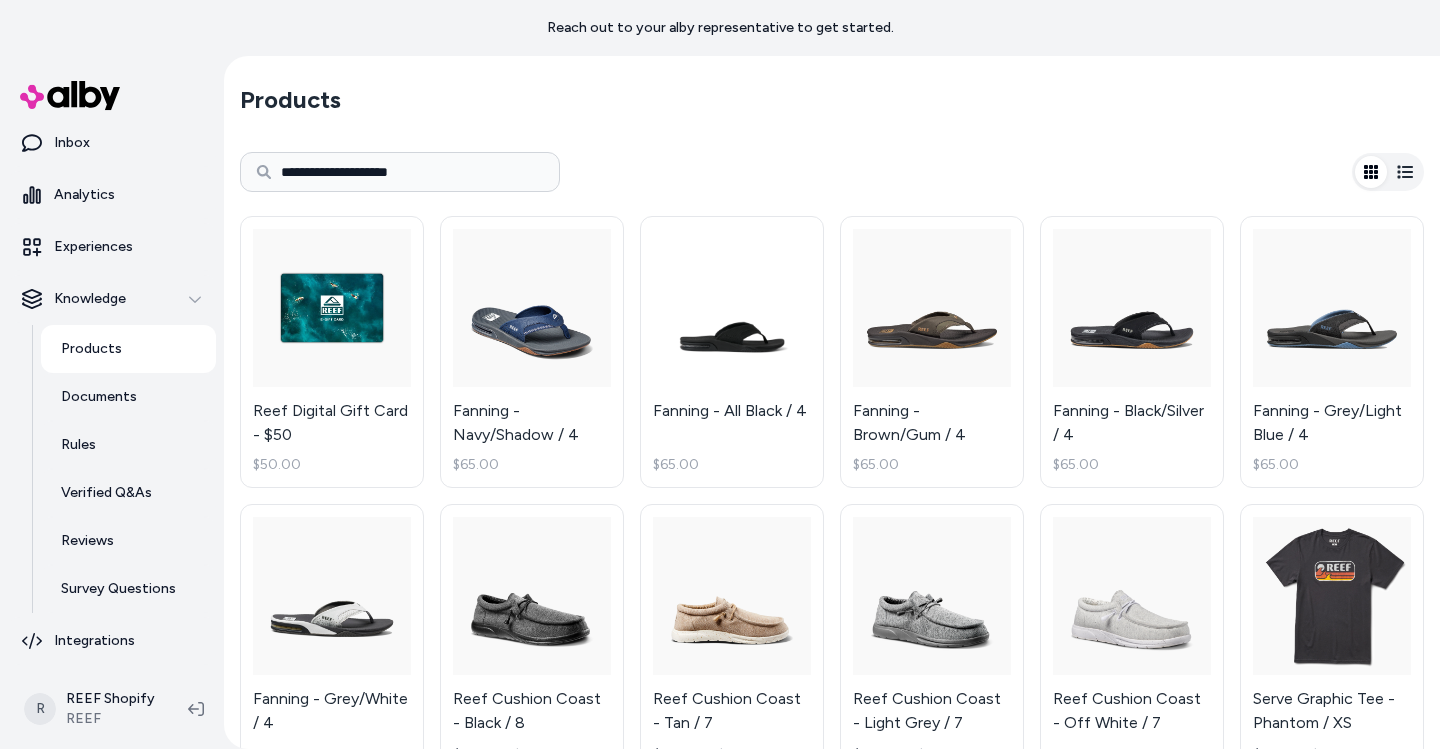type on "**********" 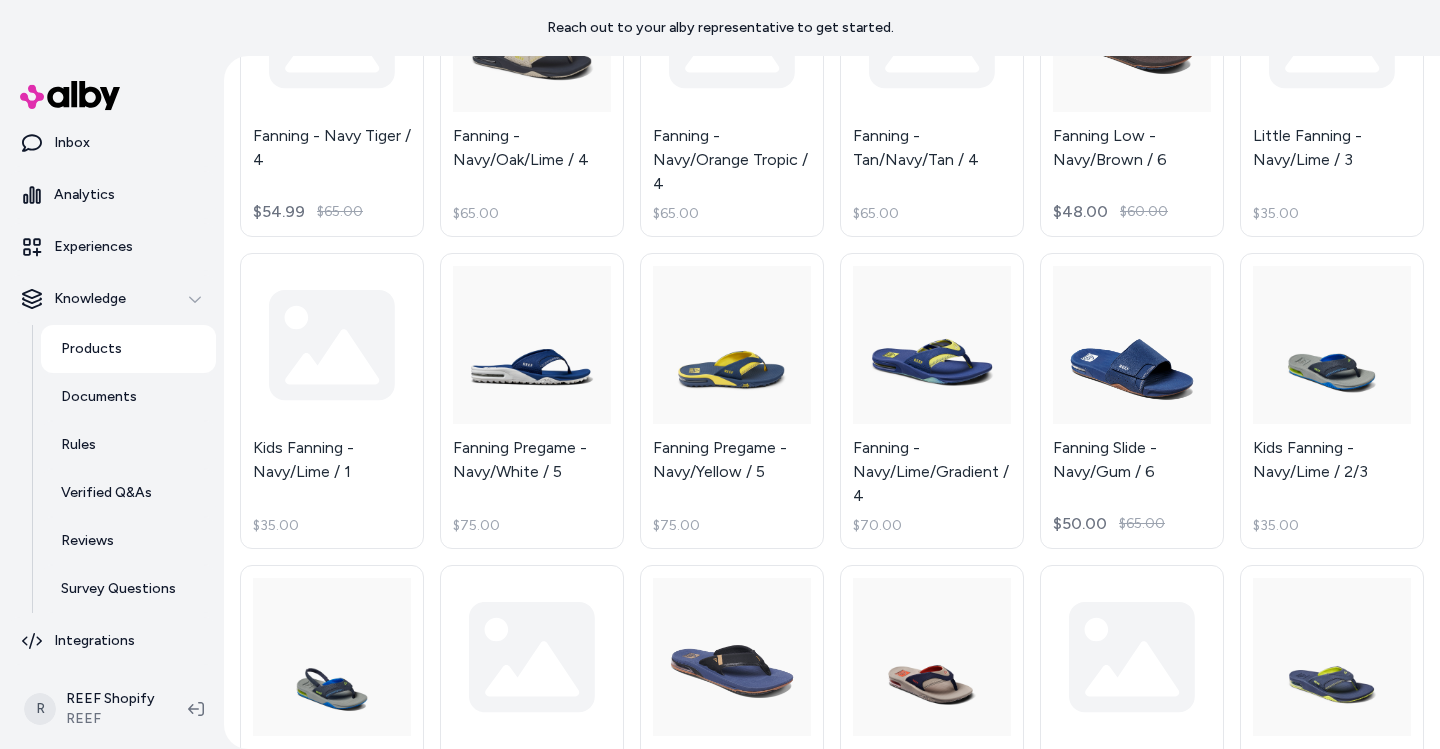 scroll, scrollTop: 0, scrollLeft: 0, axis: both 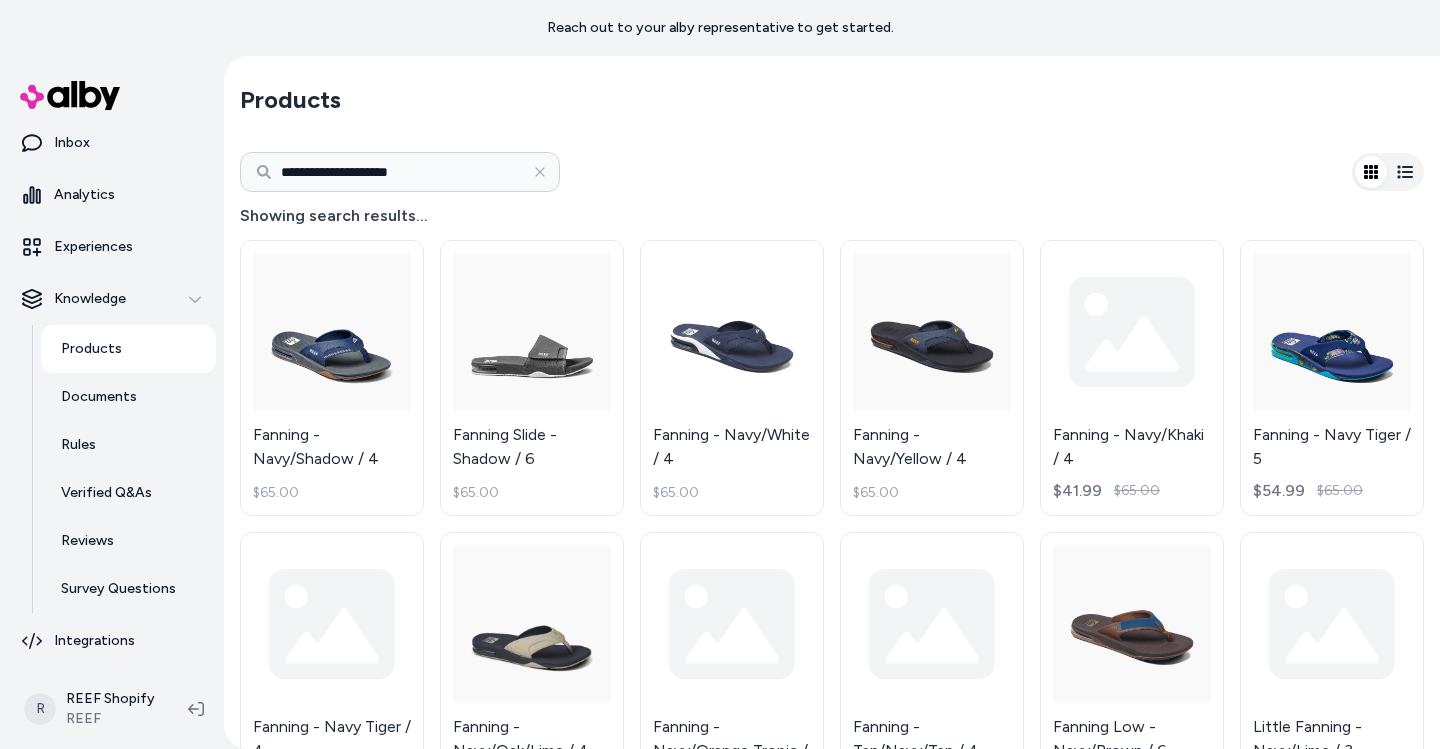 click on "**********" at bounding box center (400, 172) 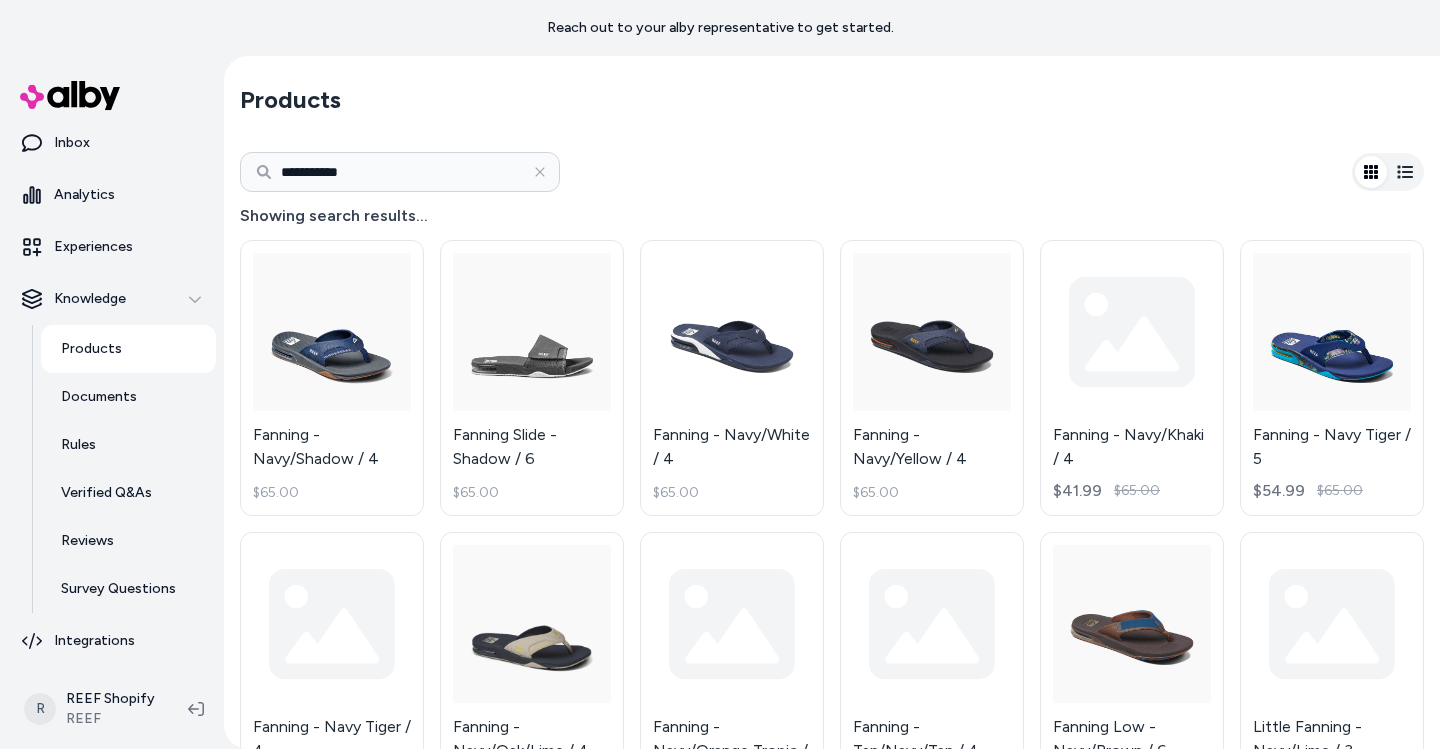 type on "**********" 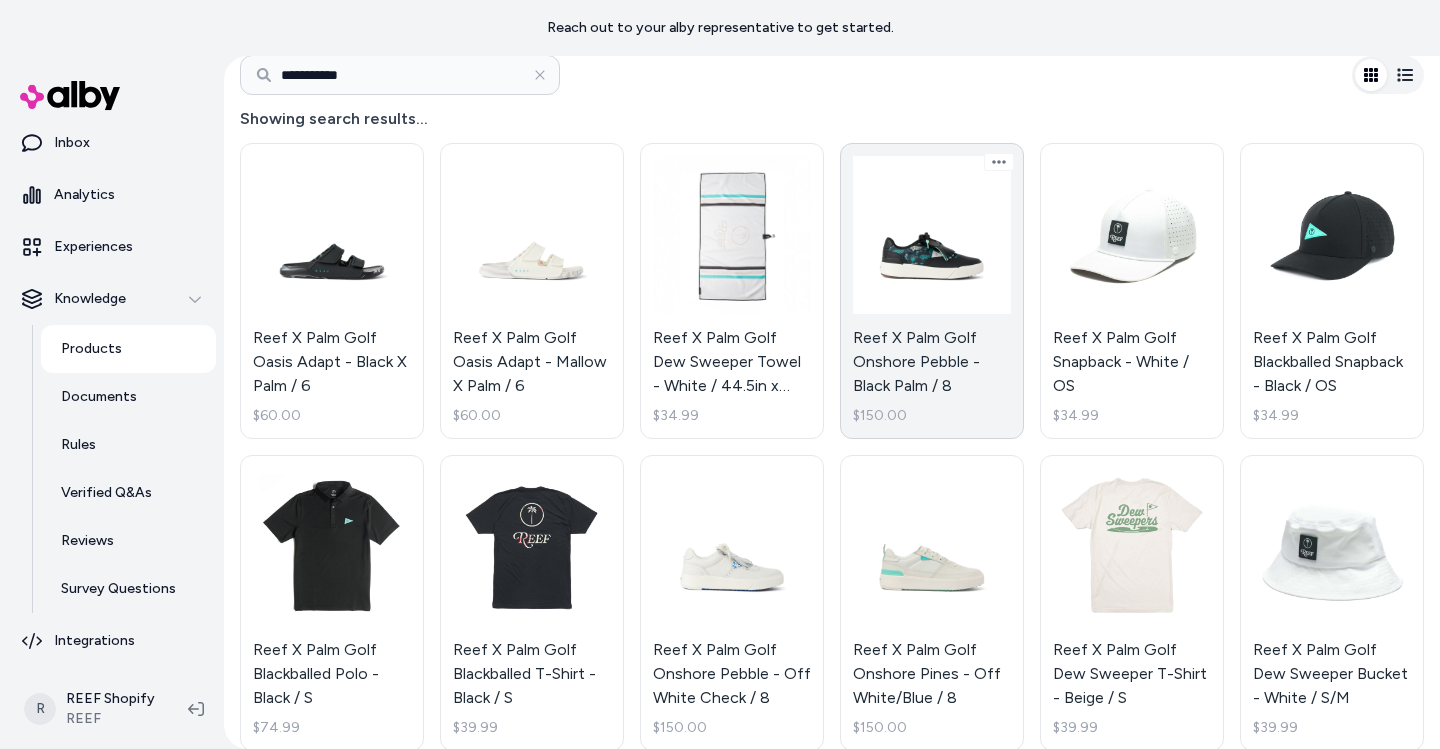 scroll, scrollTop: 95, scrollLeft: 0, axis: vertical 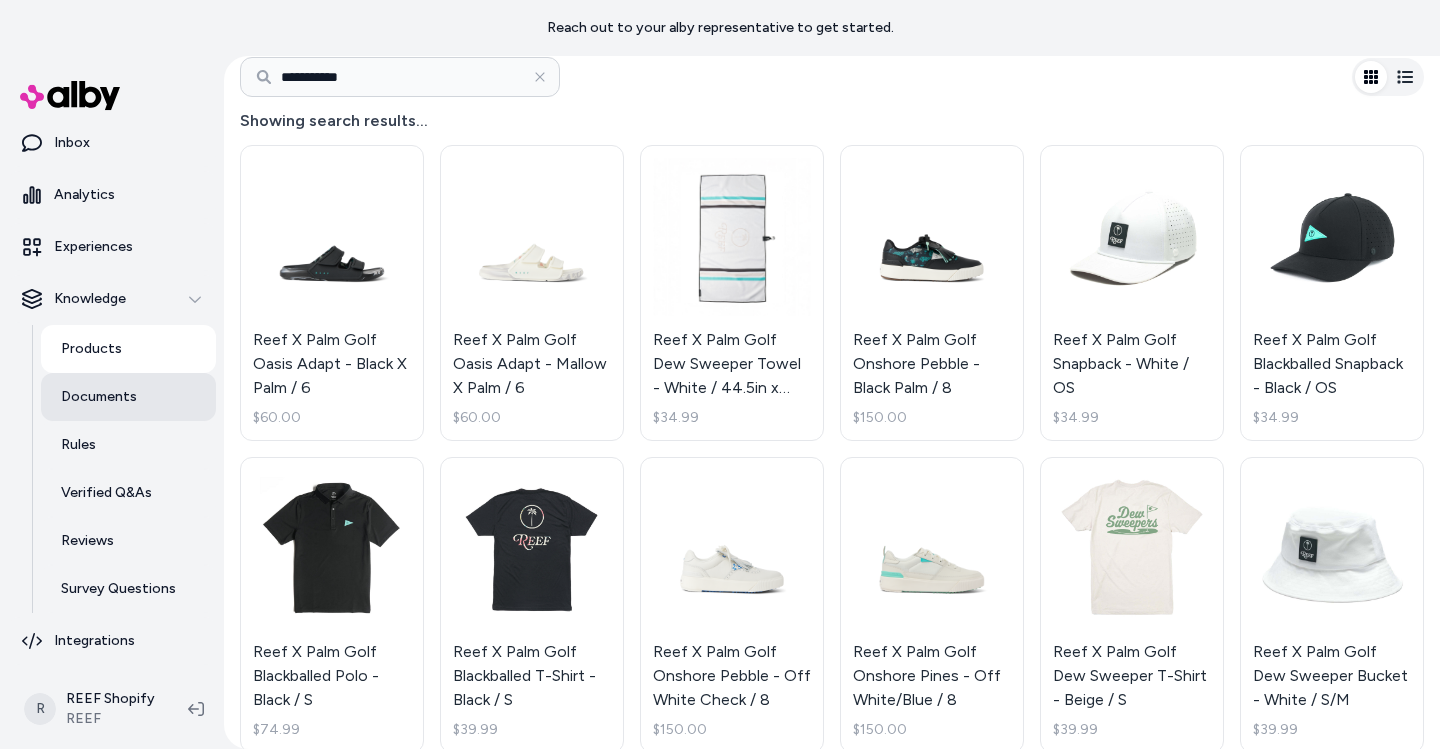 click on "Documents" at bounding box center (99, 397) 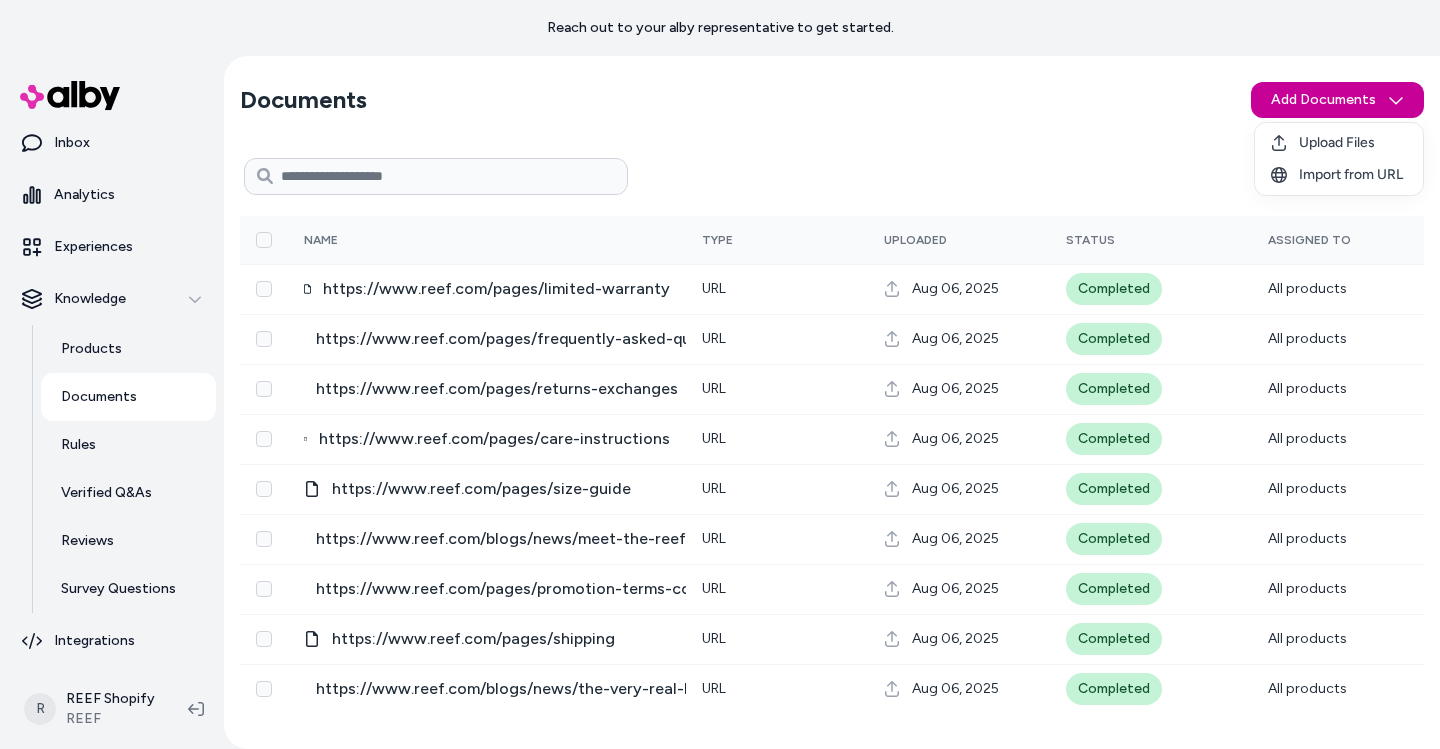 click on "Reach out to your alby representative to get started. Home Agents Inbox Analytics Experiences Knowledge Products Documents Rules Verified Q&As Reviews Survey Questions Integrations R REEF Shopify REEF Documents Add Documents  All sources 0  Selected Edit Multiple Name Type Uploaded Status Assigned To https://www.reef.com/pages/limited-warranty URL Aug 06, 2025 Completed All products https://www.reef.com/pages/frequently-asked-questions URL Aug 06, 2025 Completed All products https://www.reef.com/pages/returns-exchanges URL Aug 06, 2025 Completed All products https://www.reef.com/pages/care-instructions URL Aug 06, 2025 Completed All products https://www.reef.com/pages/size-guide URL Aug 06, 2025 Completed All products https://www.reef.com/blogs/news/meet-the-reef-golf-collection URL Aug 06, 2025 Completed All products https://www.reef.com/pages/promotion-terms-conditions URL Aug 06, 2025 Completed All products https://www.reef.com/pages/shipping URL Aug 06, 2025 Completed All products URL Aug 06, 2025" at bounding box center [720, 374] 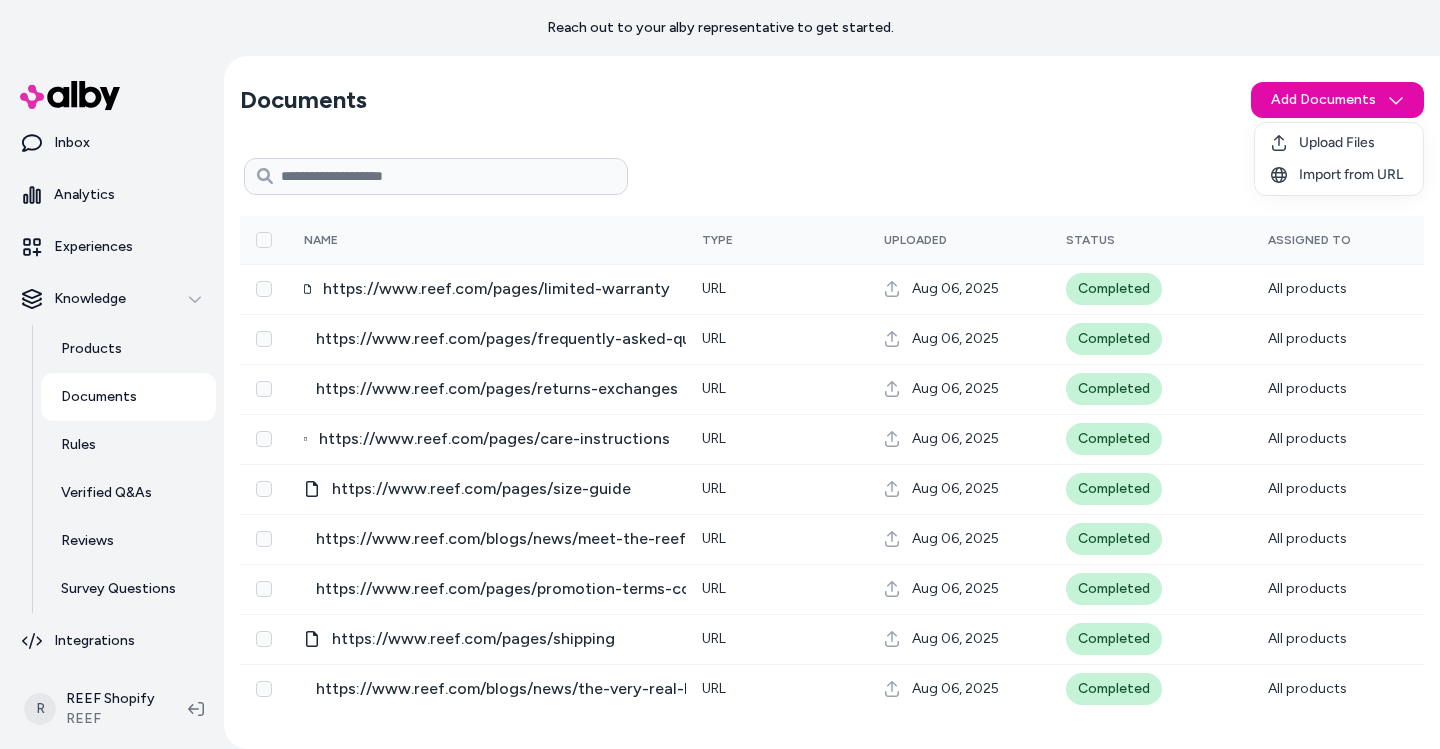 click on "Reach out to your alby representative to get started. Home Agents Inbox Analytics Experiences Knowledge Products Documents Rules Verified Q&As Reviews Survey Questions Integrations R REEF Shopify REEF Documents Add Documents  All sources 0  Selected Edit Multiple Name Type Uploaded Status Assigned To https://www.reef.com/pages/limited-warranty URL Aug 06, 2025 Completed All products https://www.reef.com/pages/frequently-asked-questions URL Aug 06, 2025 Completed All products https://www.reef.com/pages/returns-exchanges URL Aug 06, 2025 Completed All products https://www.reef.com/pages/care-instructions URL Aug 06, 2025 Completed All products https://www.reef.com/pages/size-guide URL Aug 06, 2025 Completed All products https://www.reef.com/blogs/news/meet-the-reef-golf-collection URL Aug 06, 2025 Completed All products https://www.reef.com/pages/promotion-terms-conditions URL Aug 06, 2025 Completed All products https://www.reef.com/pages/shipping URL Aug 06, 2025 Completed All products URL Aug 06, 2025" at bounding box center (720, 374) 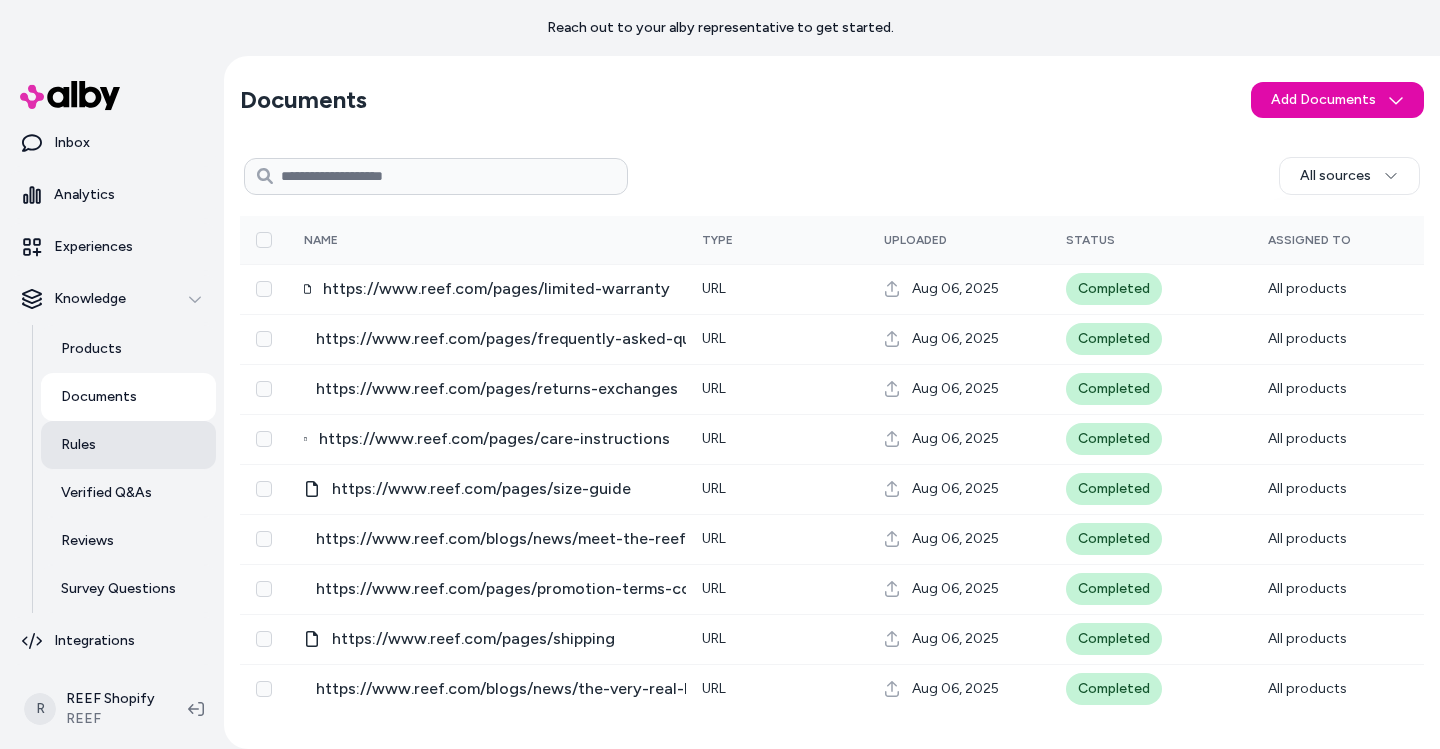 click on "Rules" at bounding box center [78, 445] 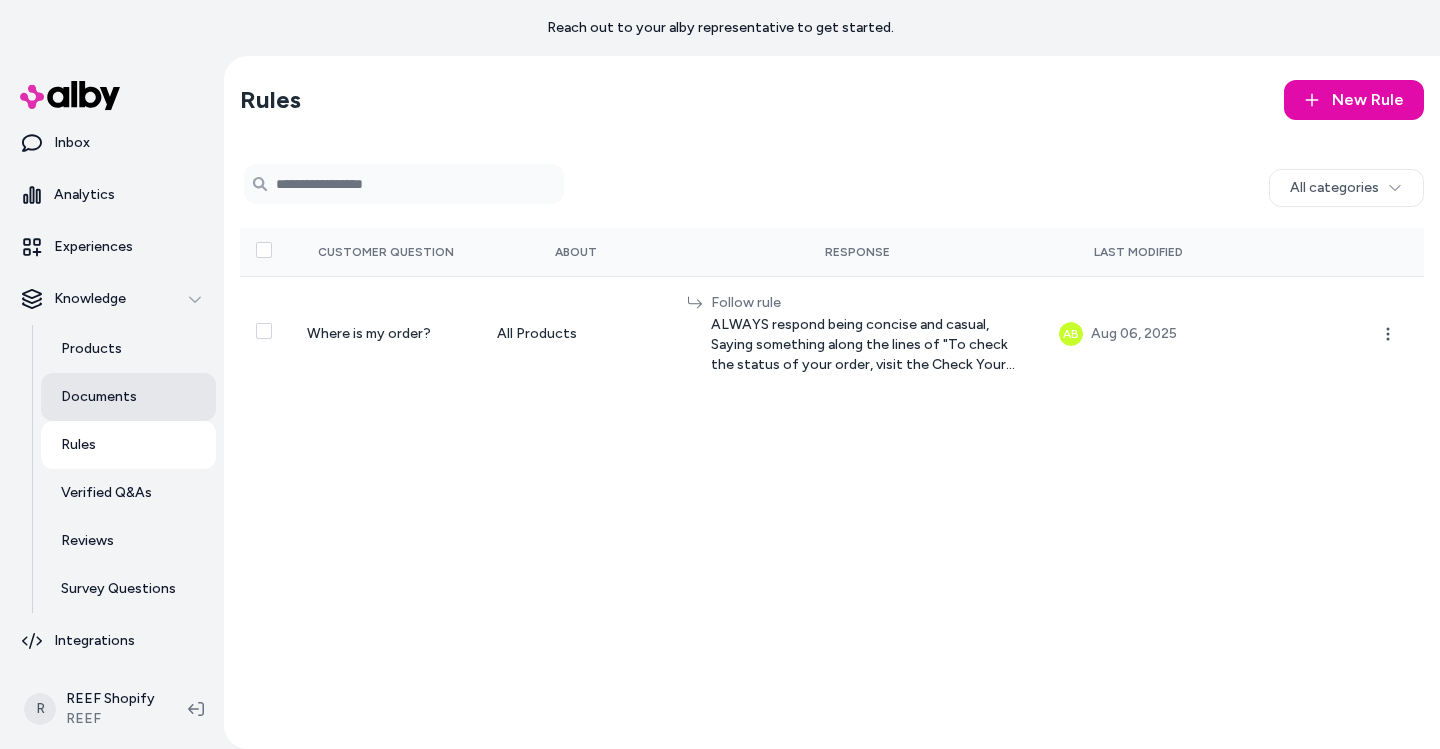 click on "Documents" at bounding box center (99, 397) 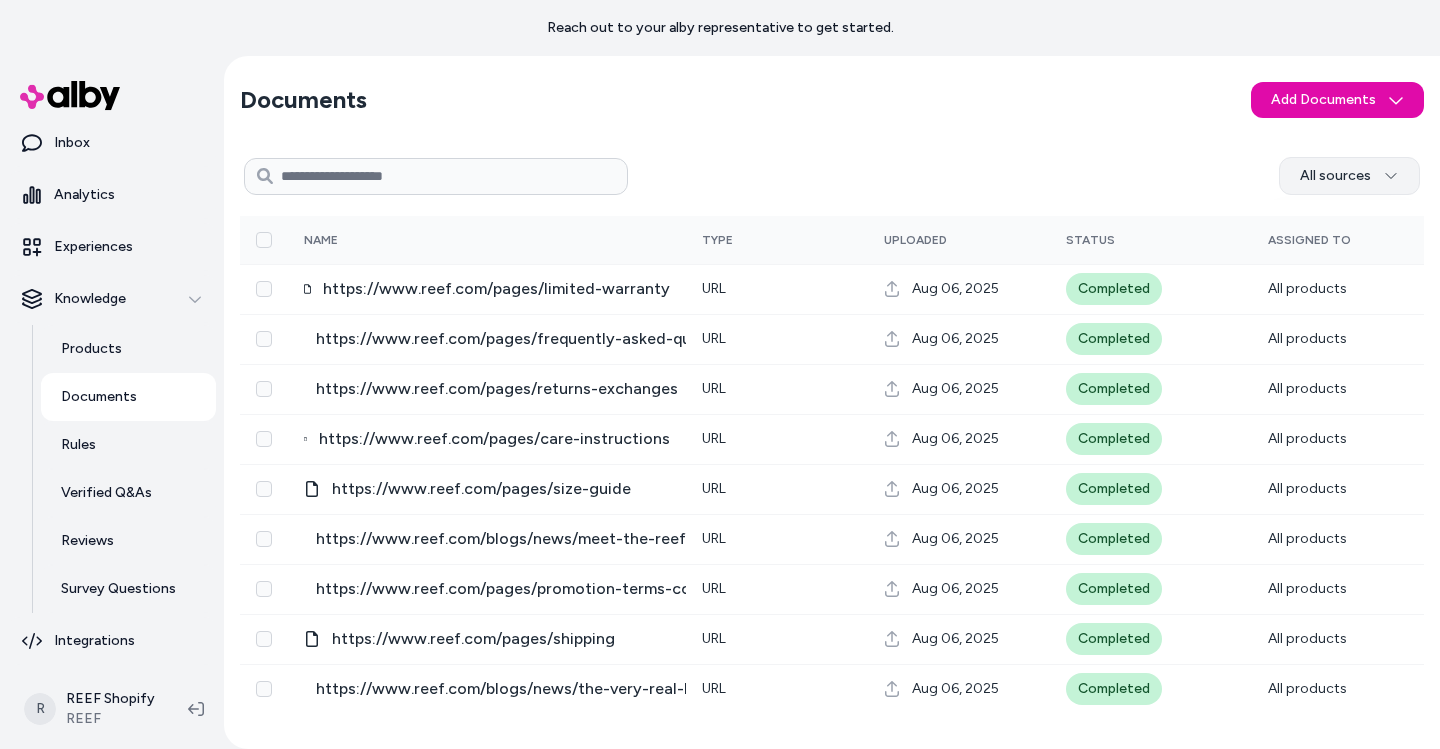 click on "Reach out to your alby representative to get started. Home Agents Inbox Analytics Experiences Knowledge Products Documents Rules Verified Q&As Reviews Survey Questions Integrations R REEF Shopify REEF Documents Add Documents  All sources 0  Selected Edit Multiple Name Type Uploaded Status Assigned To https://www.reef.com/pages/limited-warranty URL Aug 06, 2025 Completed All products https://www.reef.com/pages/frequently-asked-questions URL Aug 06, 2025 Completed All products https://www.reef.com/pages/returns-exchanges URL Aug 06, 2025 Completed All products https://www.reef.com/pages/care-instructions URL Aug 06, 2025 Completed All products https://www.reef.com/pages/size-guide URL Aug 06, 2025 Completed All products https://www.reef.com/blogs/news/meet-the-reef-golf-collection URL Aug 06, 2025 Completed All products https://www.reef.com/pages/promotion-terms-conditions URL Aug 06, 2025 Completed All products https://www.reef.com/pages/shipping URL Aug 06, 2025 Completed All products URL Aug 06, 2025" at bounding box center (720, 374) 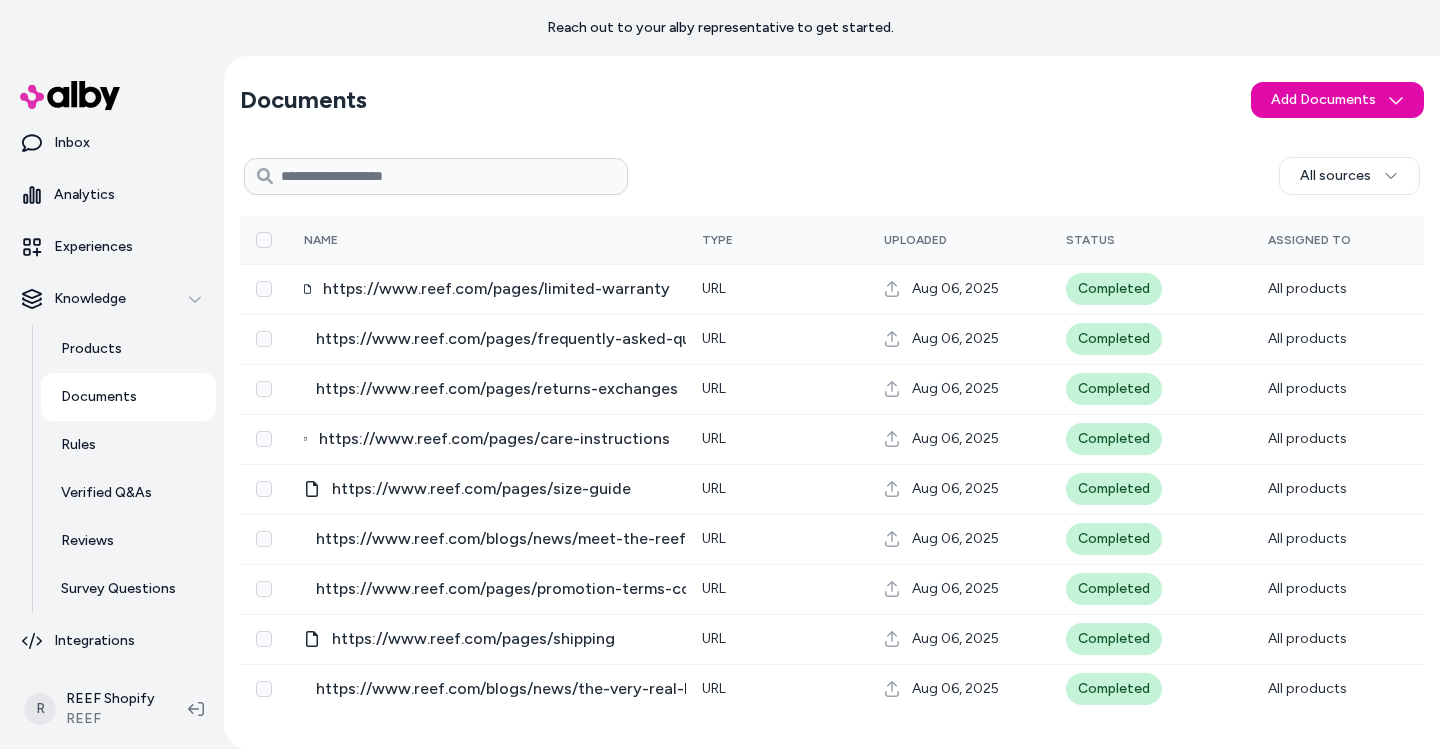 click on "Reach out to your alby representative to get started. Home Agents Inbox Analytics Experiences Knowledge Products Documents Rules Verified Q&As Reviews Survey Questions Integrations R REEF Shopify REEF Documents Add Documents  All sources 0  Selected Edit Multiple Name Type Uploaded Status Assigned To https://www.reef.com/pages/limited-warranty URL Aug 06, 2025 Completed All products https://www.reef.com/pages/frequently-asked-questions URL Aug 06, 2025 Completed All products https://www.reef.com/pages/returns-exchanges URL Aug 06, 2025 Completed All products https://www.reef.com/pages/care-instructions URL Aug 06, 2025 Completed All products https://www.reef.com/pages/size-guide URL Aug 06, 2025 Completed All products https://www.reef.com/blogs/news/meet-the-reef-golf-collection URL Aug 06, 2025 Completed All products https://www.reef.com/pages/promotion-terms-conditions URL Aug 06, 2025 Completed All products https://www.reef.com/pages/shipping URL Aug 06, 2025 Completed All products URL Aug 06, 2025" at bounding box center [720, 374] 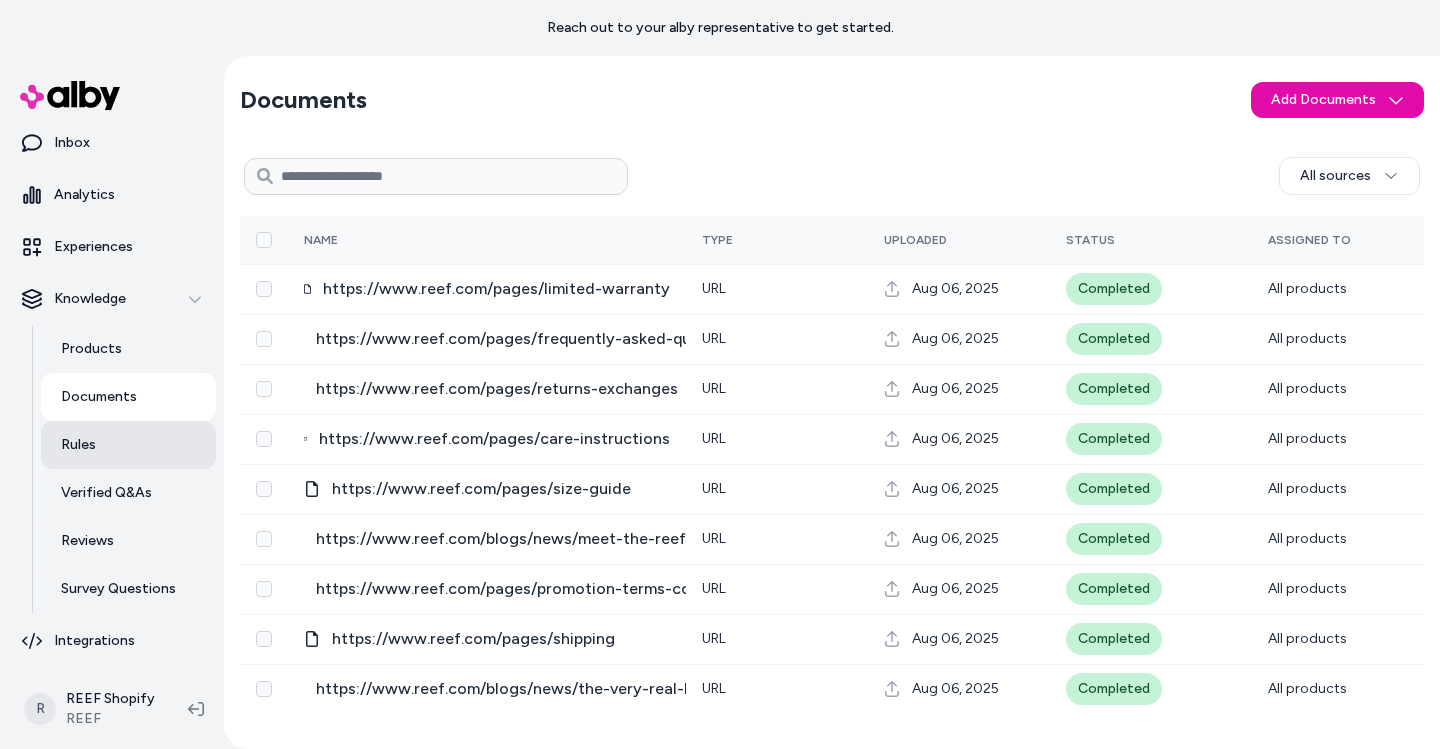 click on "Rules" at bounding box center [128, 445] 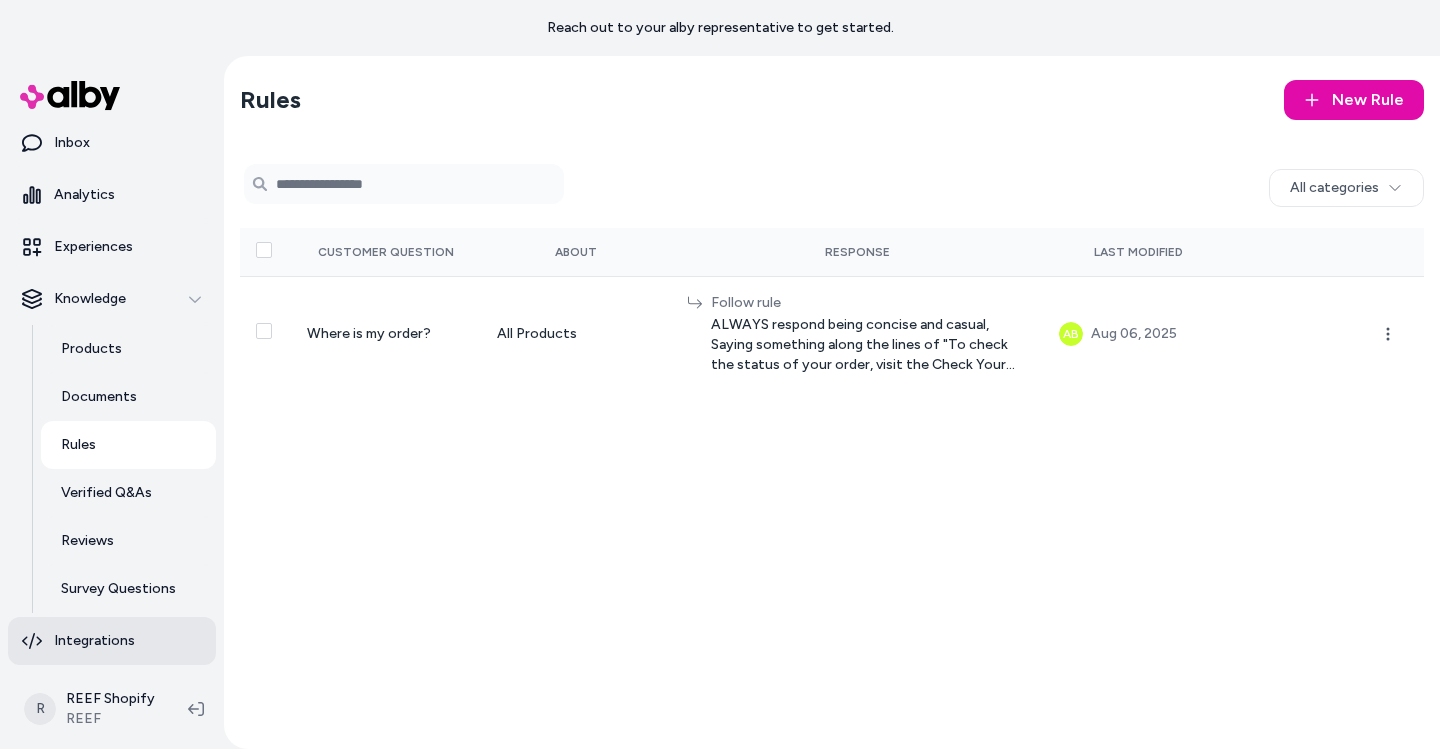 click on "Integrations" at bounding box center [94, 641] 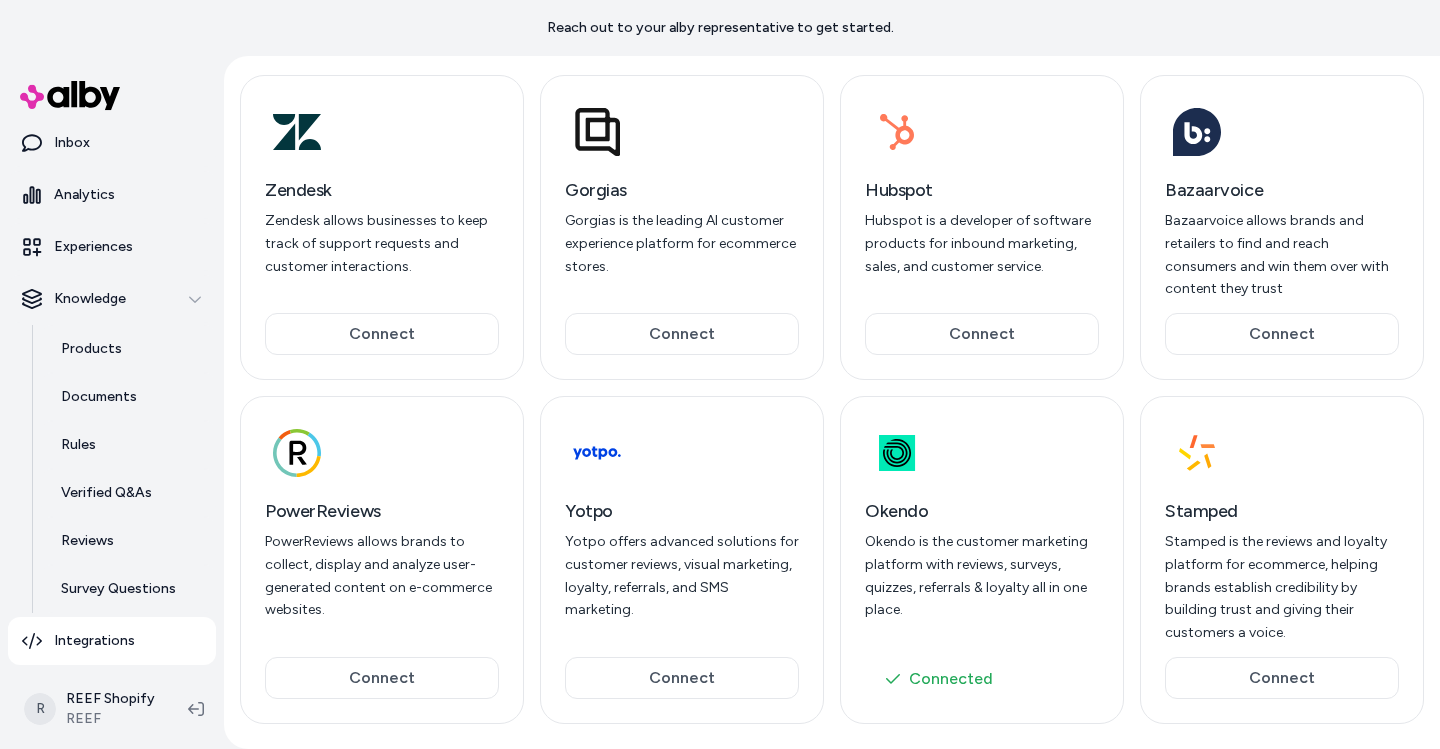 scroll, scrollTop: 244, scrollLeft: 0, axis: vertical 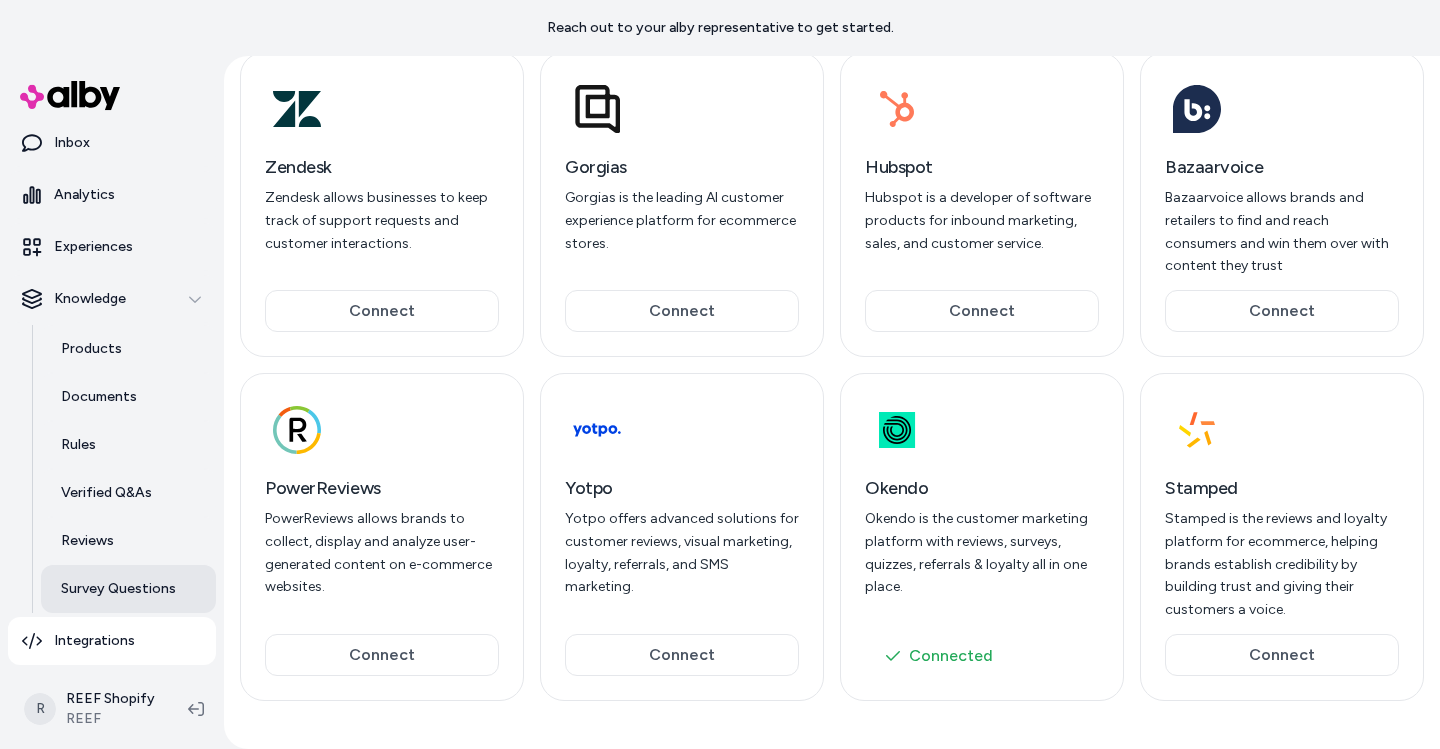 click on "Survey Questions" at bounding box center (118, 589) 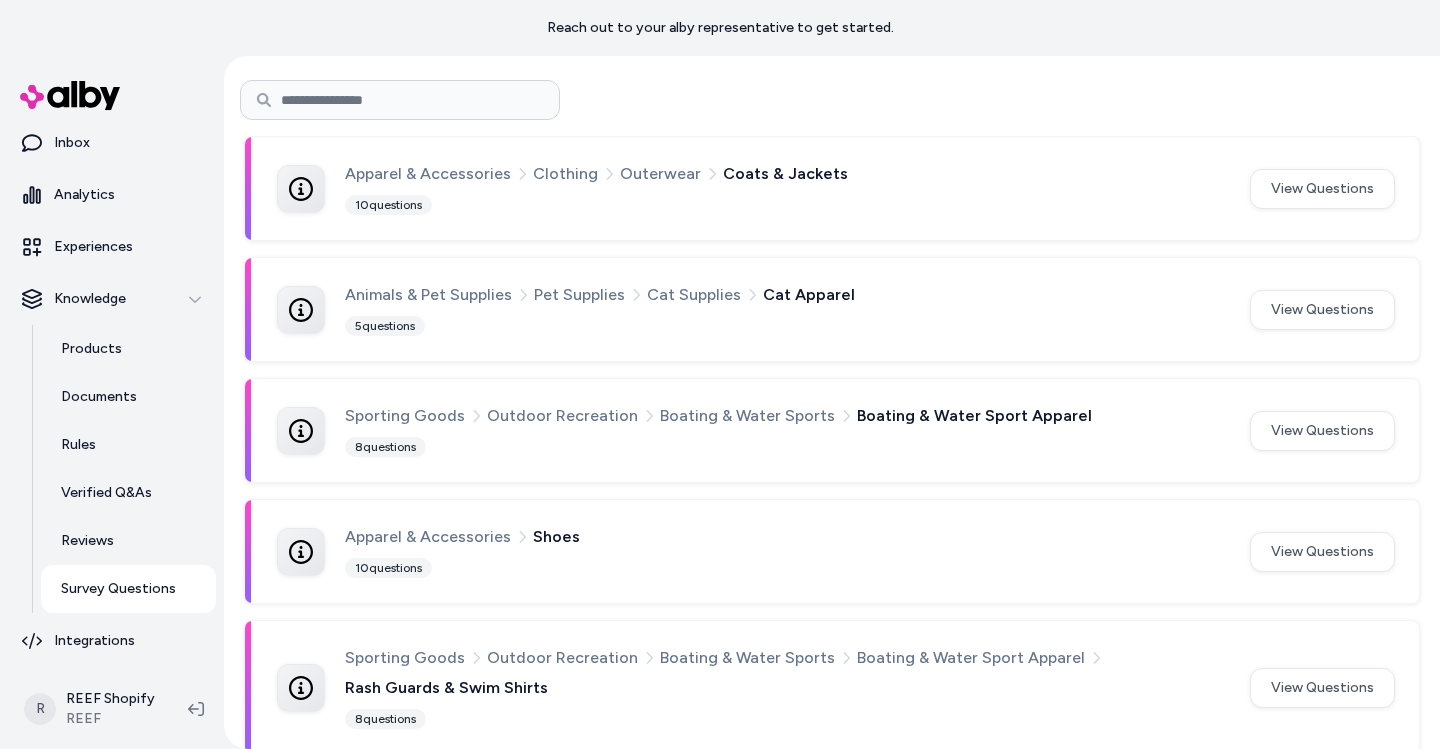 scroll, scrollTop: 56, scrollLeft: 0, axis: vertical 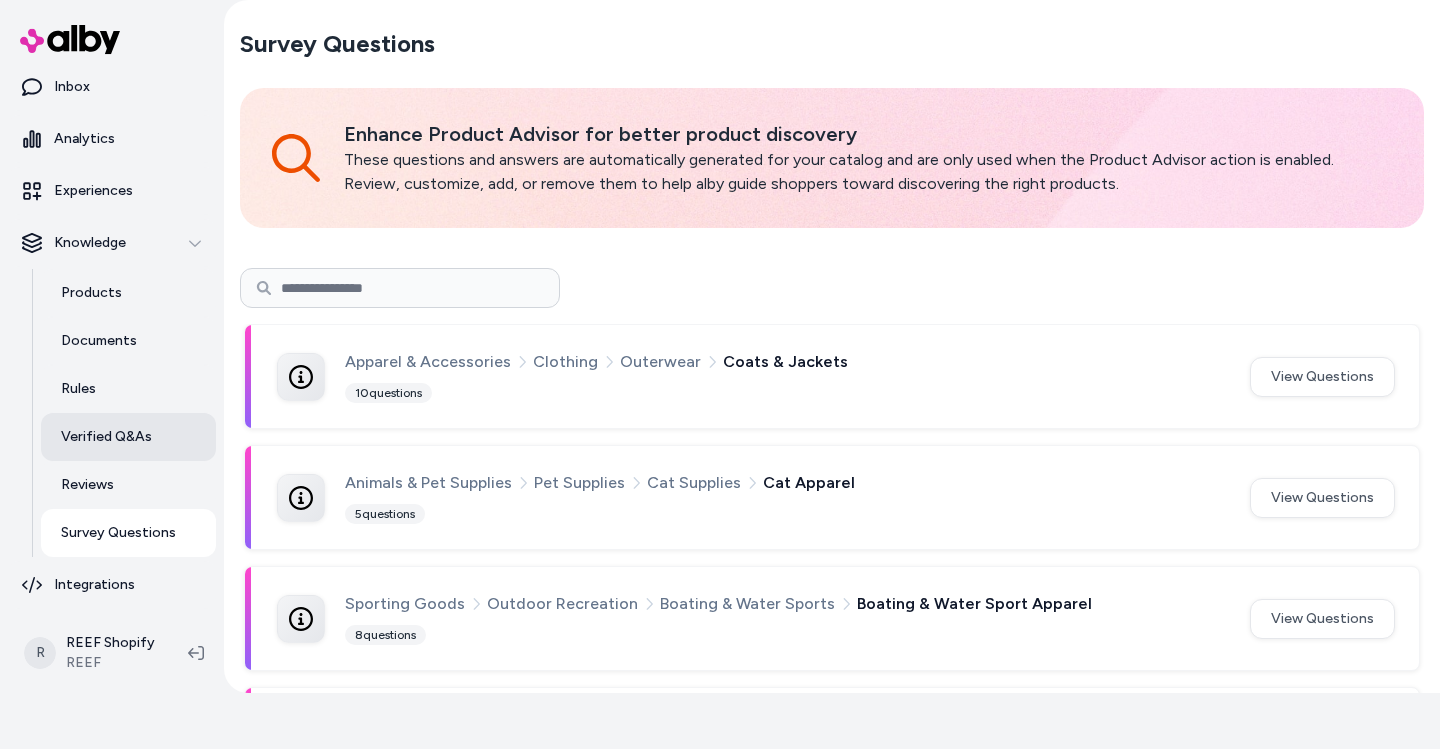 click on "Verified Q&As" at bounding box center [106, 437] 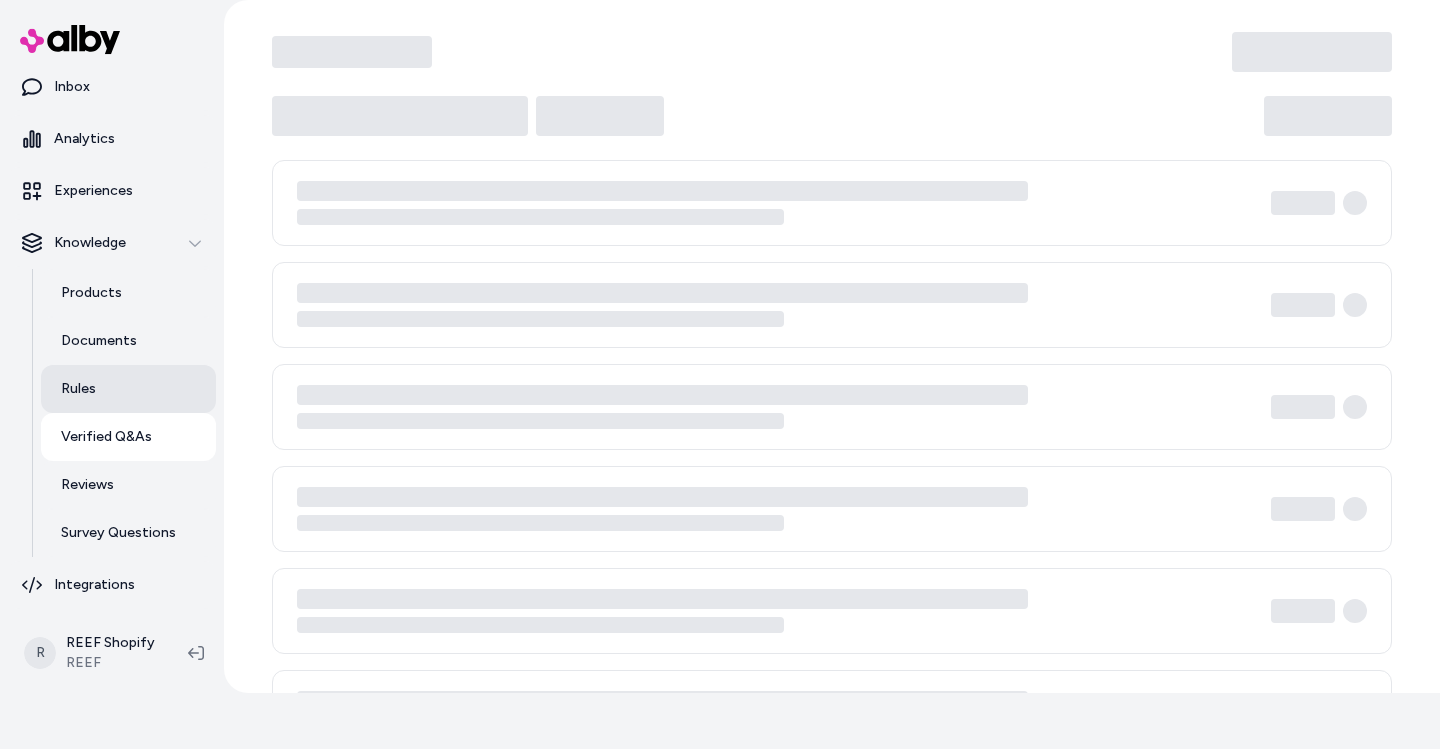 click on "Rules" at bounding box center (128, 389) 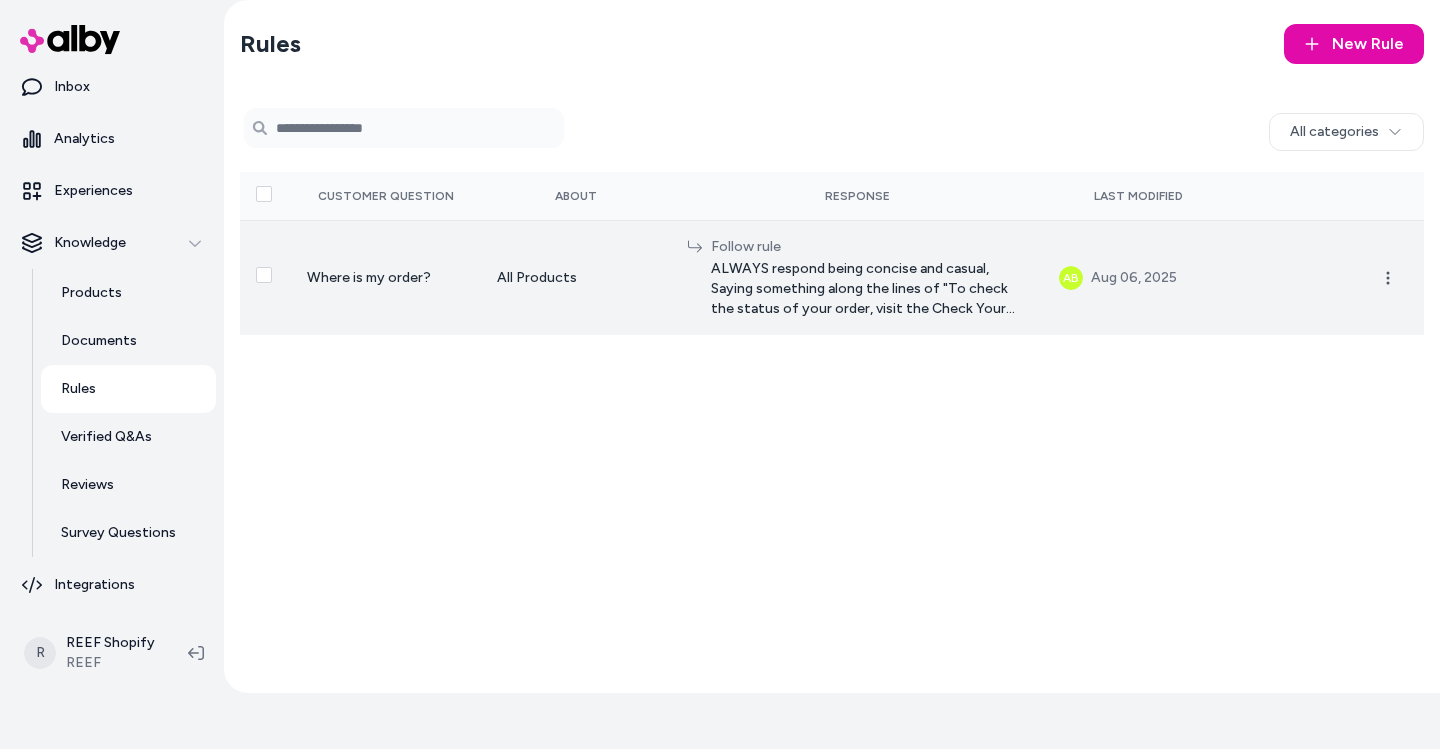click on "ALWAYS respond being concise and casual, Saying something along the lines of
"To check the status of your order, visit the Check Your Order Status page, adjust as needed to fit the specific question.
ALWAYS directing the customer to the Check Your Order Status Page: https://www.reef.com/pages/track-order" at bounding box center [869, 289] 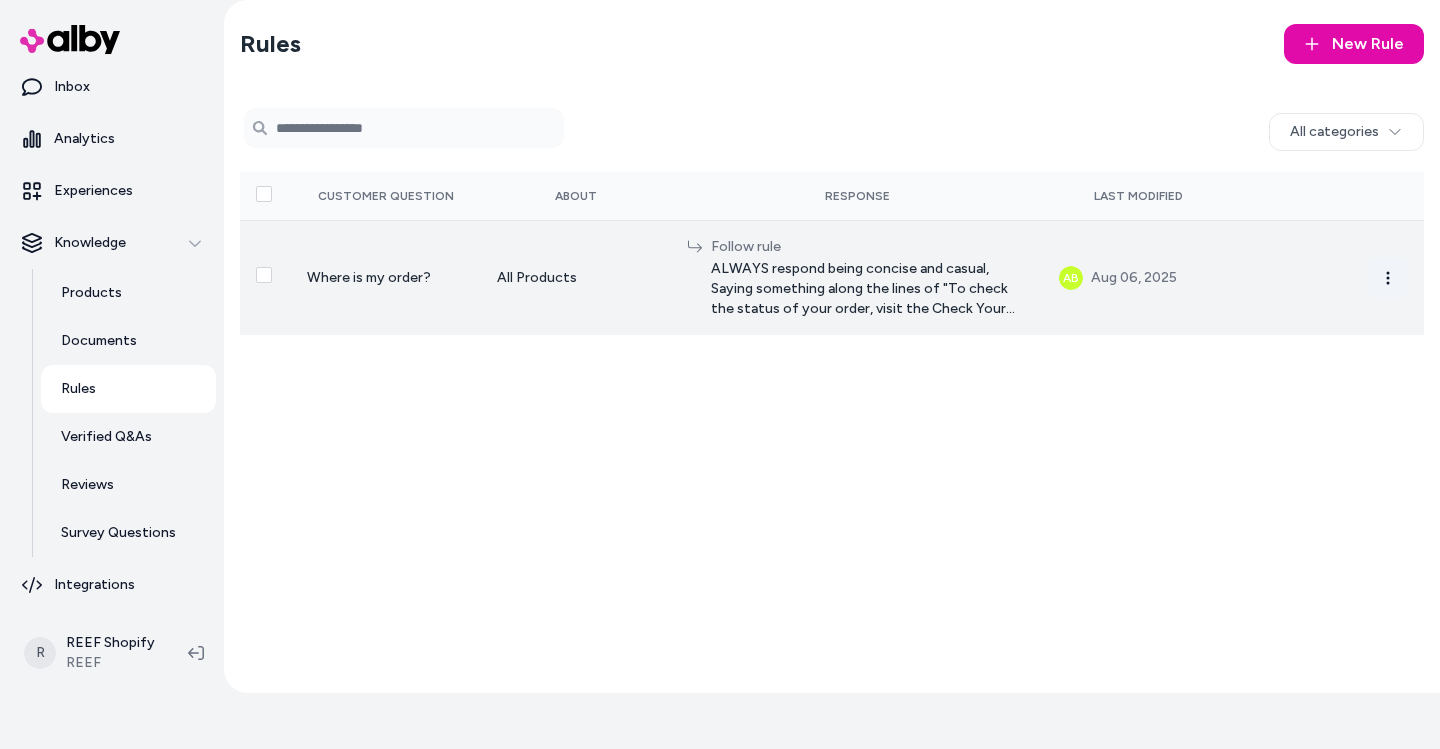 click at bounding box center [1388, 278] 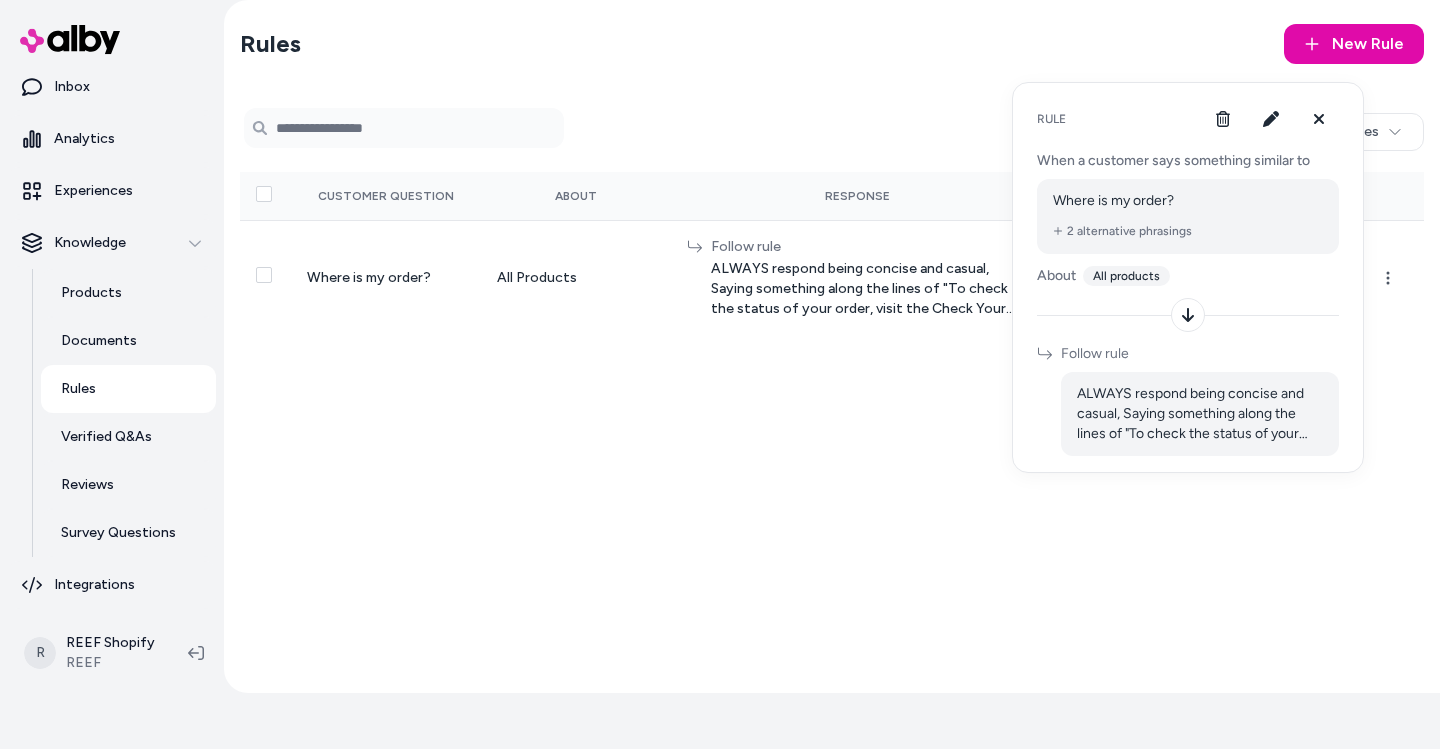 click on "2 alternative phrasings" at bounding box center (1122, 231) 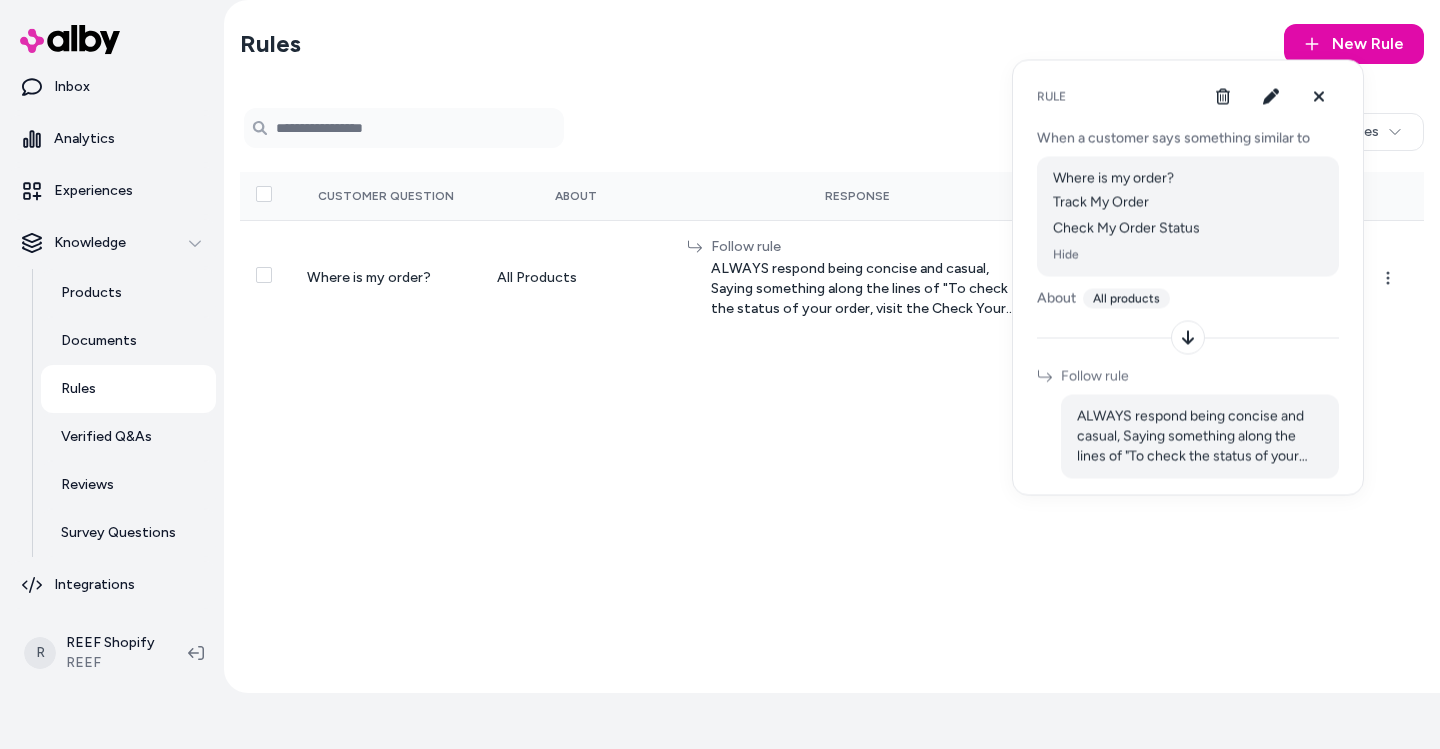 click on "ALWAYS respond being concise and casual, Saying something along the lines of
"To check the status of your order, visit the Check Your Order Status page, adjust as needed to fit the specific question.
ALWAYS directing the customer to the Check Your Order Status Page: https://www.reef.com/pages/track-order" at bounding box center (1200, 437) 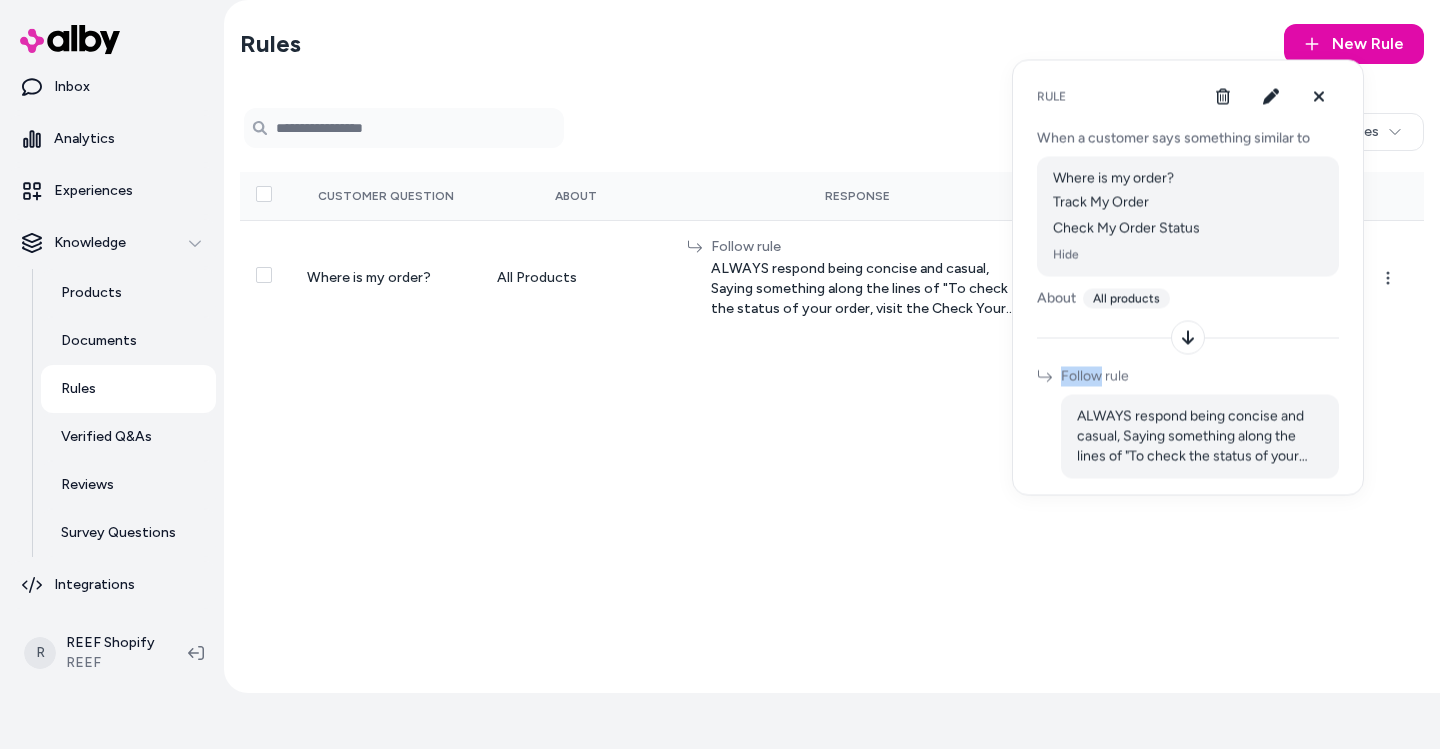 click on "Follow rule" at bounding box center [1200, 377] 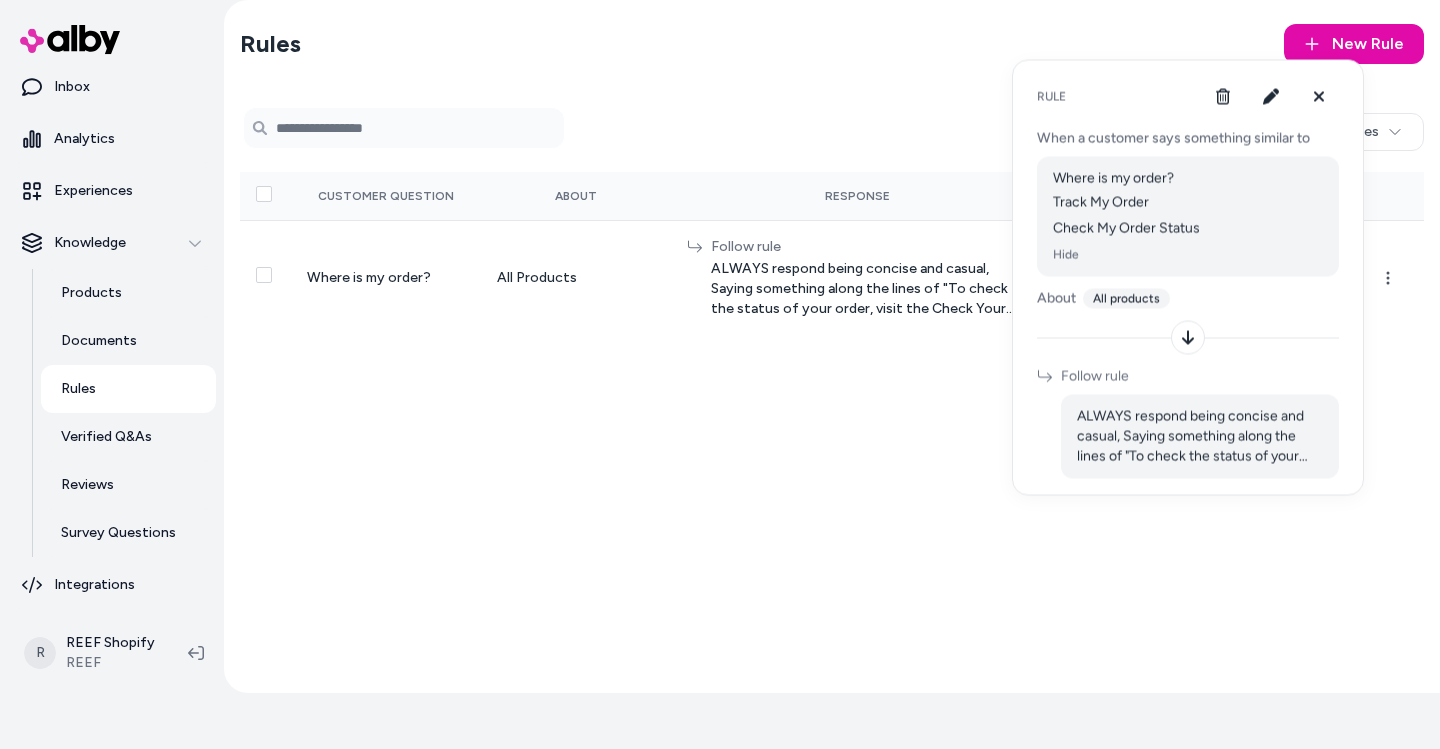 click on "Rules New Rule 0  selected Search Products All categories Customer Question About Response Last Modified Where is my order?  All Products Follow rule ALWAYS respond being concise and casual, Saying something along the lines of
"To check the status of your order, visit the Check Your Order Status page, adjust as needed to fit the specific question.
ALWAYS directing the customer to the Check Your Order Status Page: https://www.reef.com/pages/track-order
AB Aug 06, 2025" at bounding box center (832, 346) 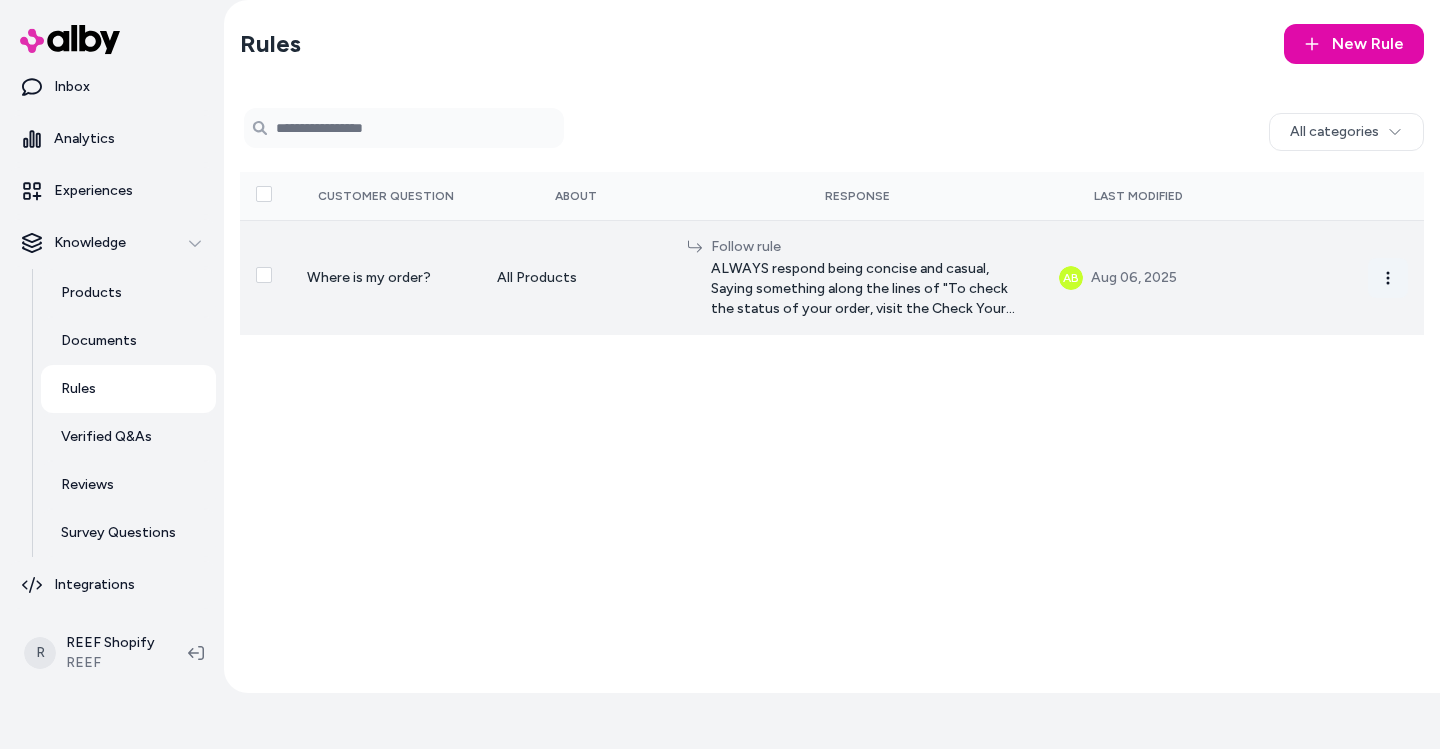 click 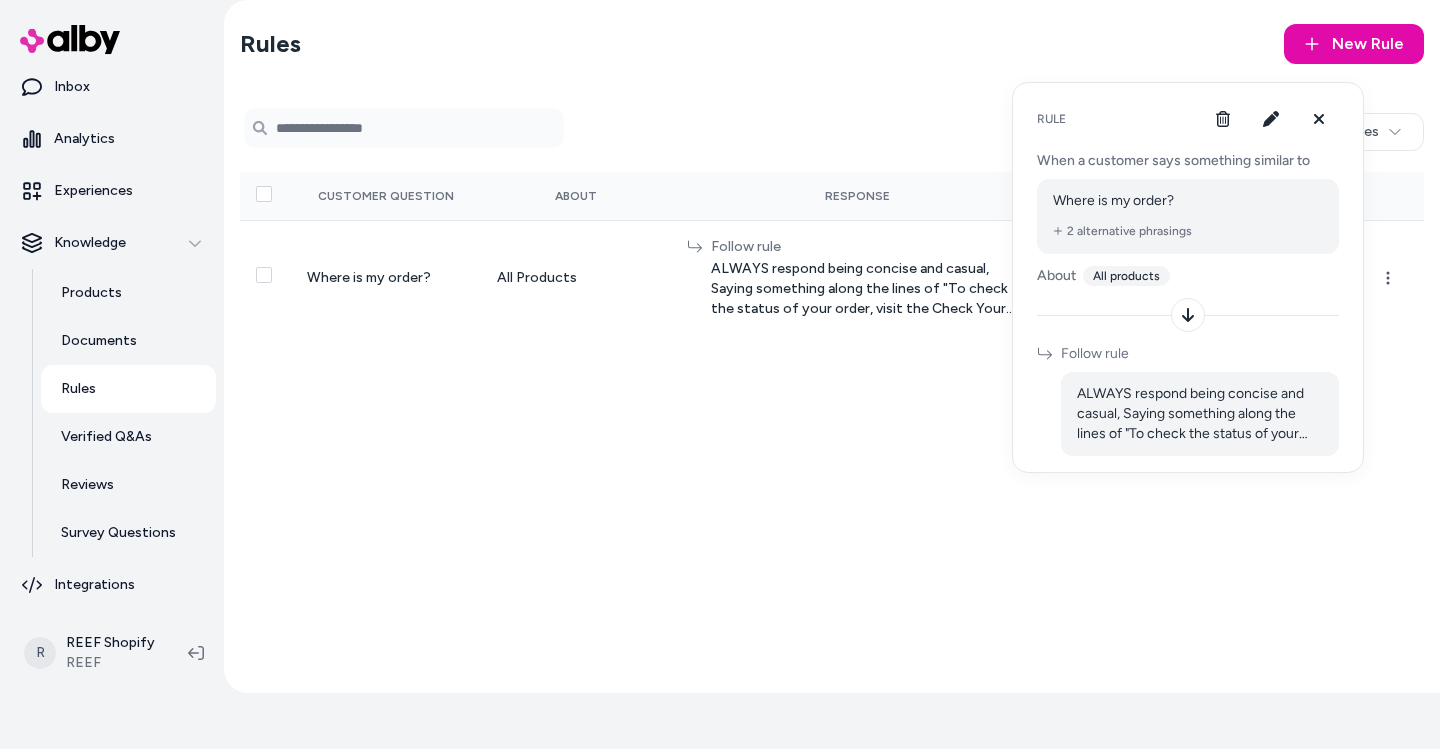 click on "Rules New Rule 0  selected Search Products All categories Customer Question About Response Last Modified Where is my order?  All Products Follow rule ALWAYS respond being concise and casual, Saying something along the lines of
"To check the status of your order, visit the Check Your Order Status page, adjust as needed to fit the specific question.
ALWAYS directing the customer to the Check Your Order Status Page: https://www.reef.com/pages/track-order
AB Aug 06, 2025" at bounding box center (832, 346) 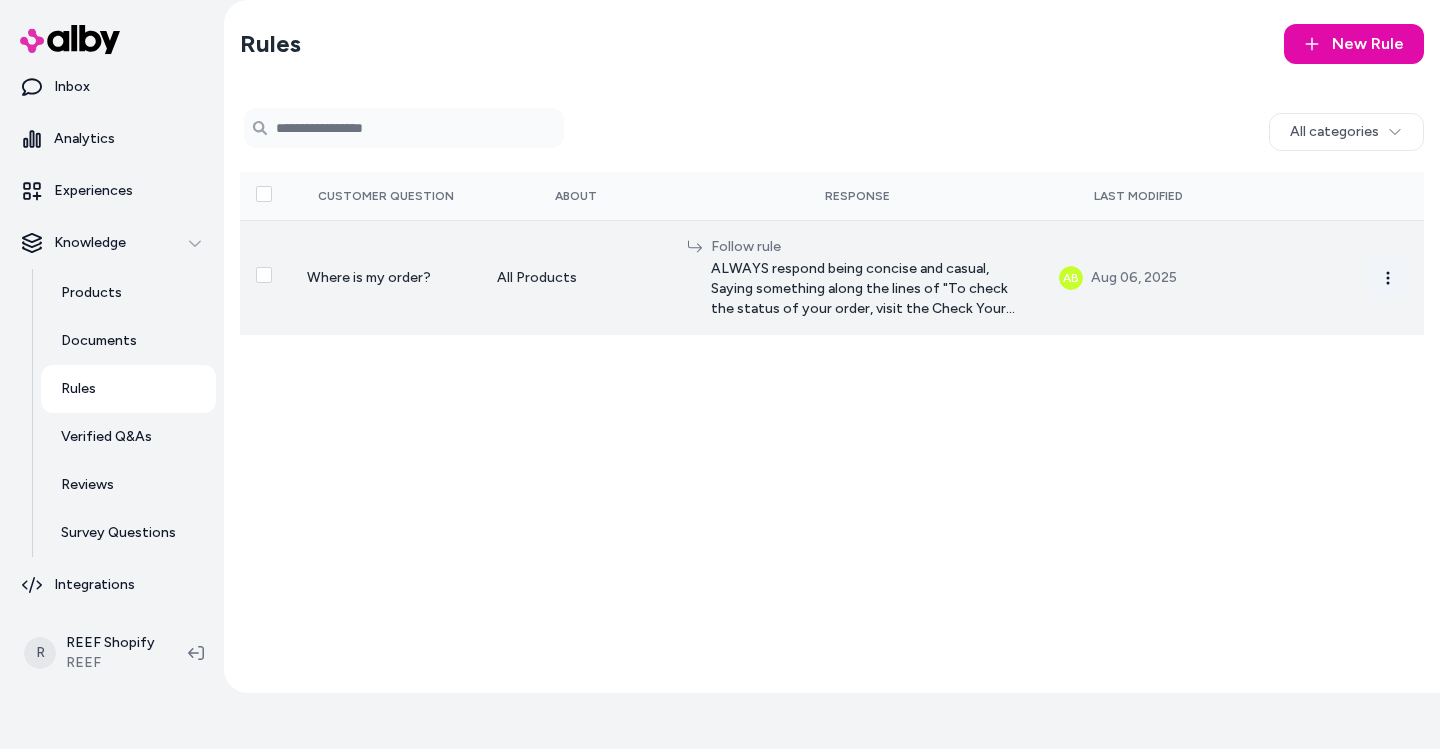 click 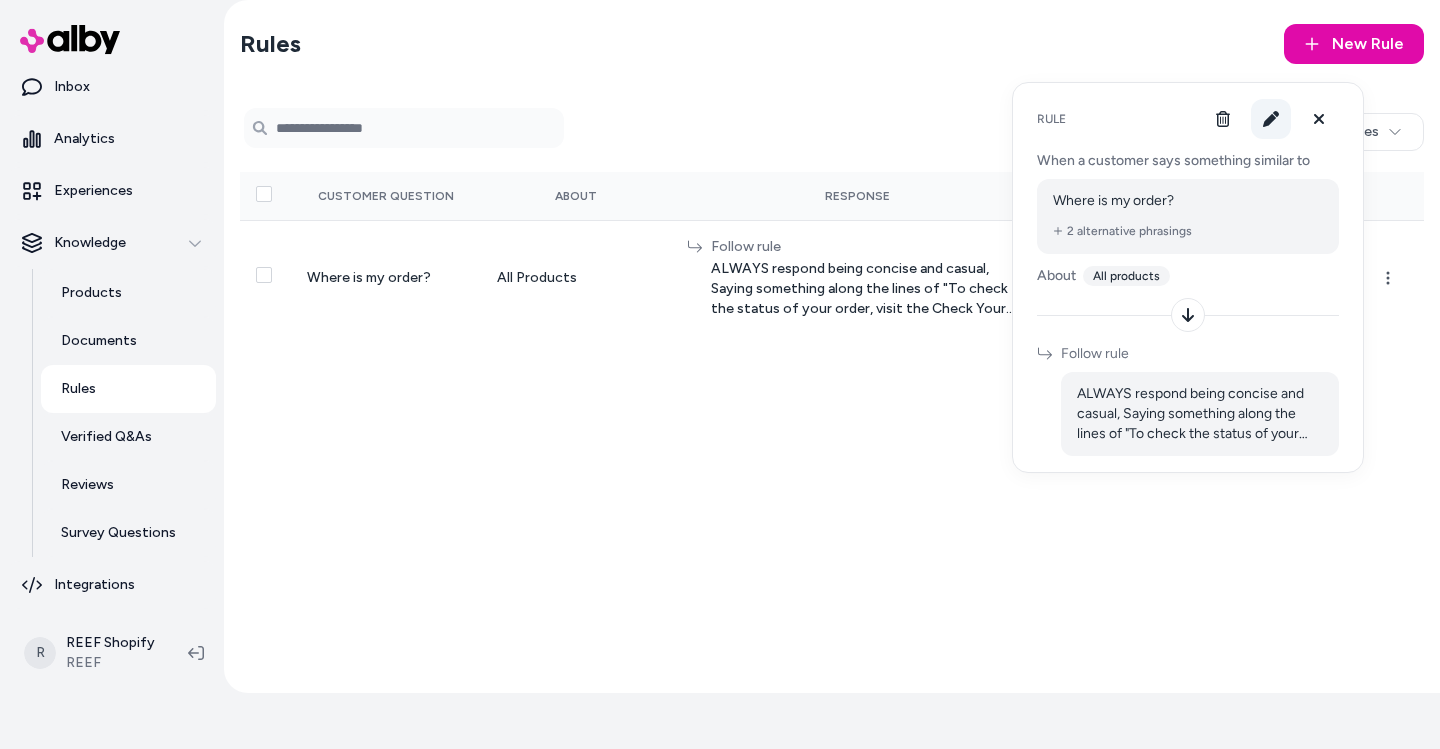 click at bounding box center (1271, 119) 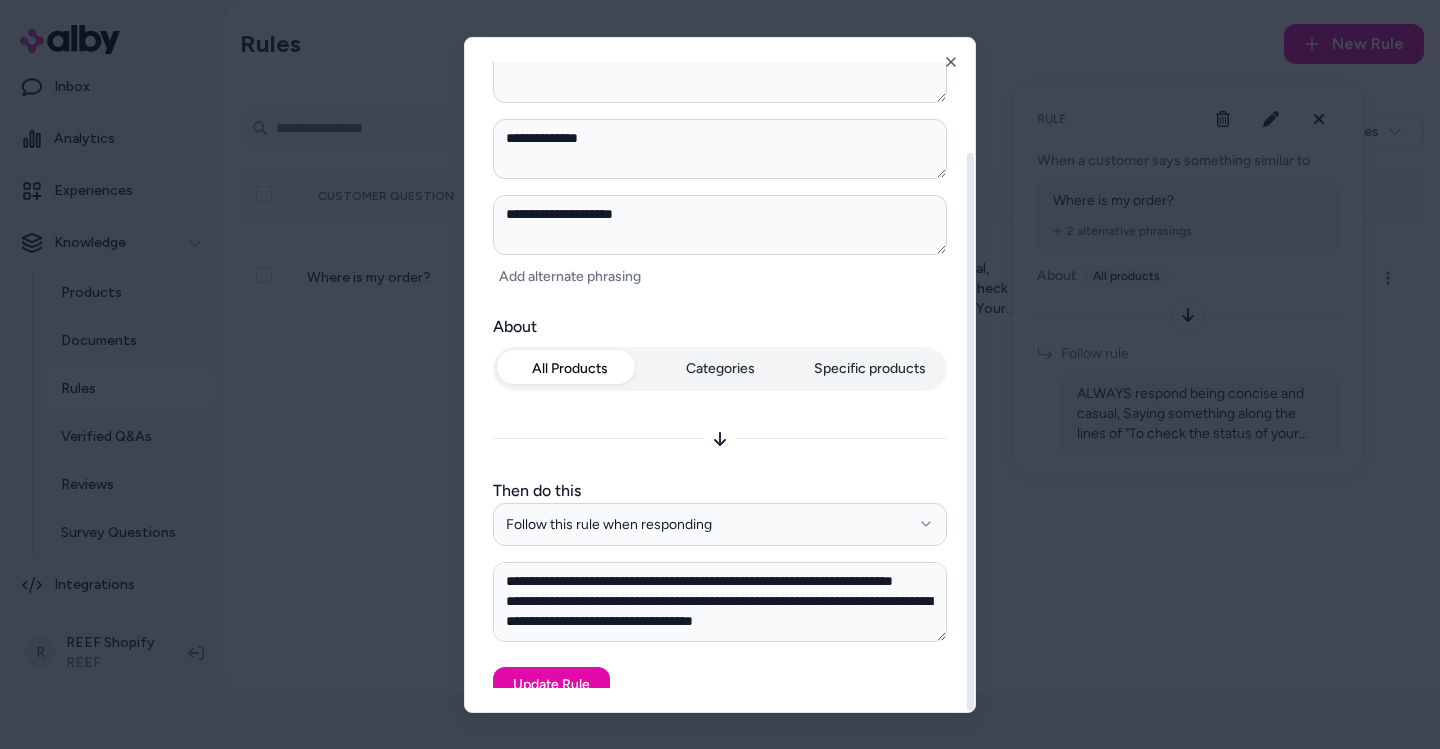 scroll, scrollTop: 127, scrollLeft: 0, axis: vertical 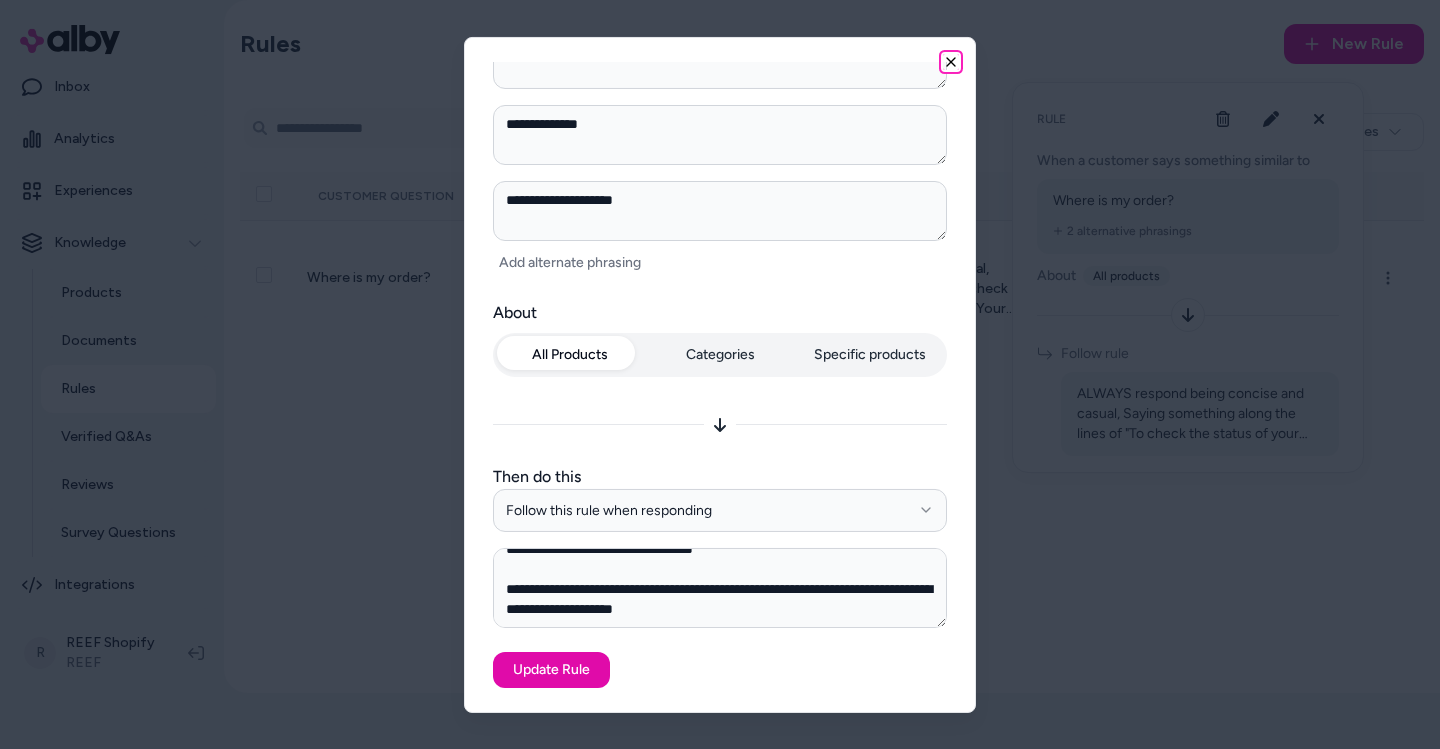 click 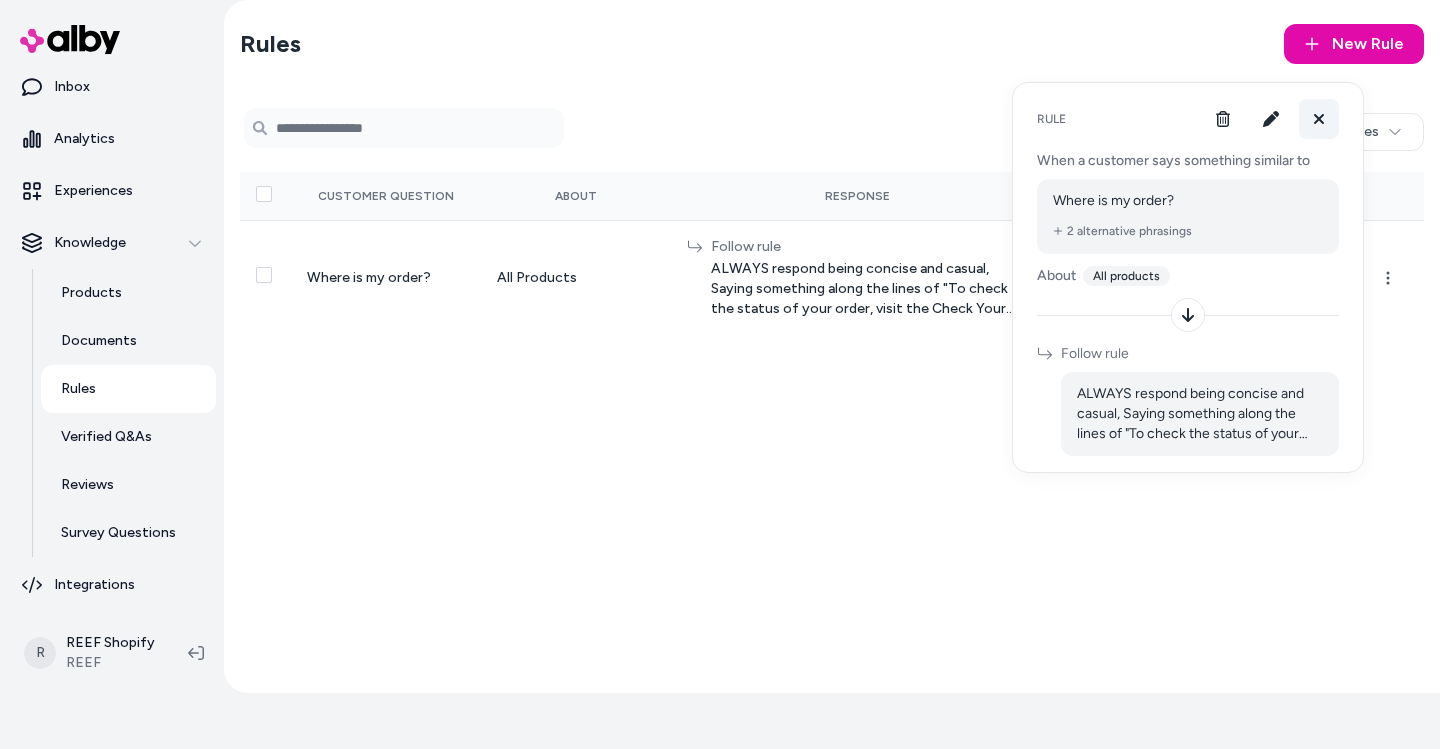 click at bounding box center [1319, 119] 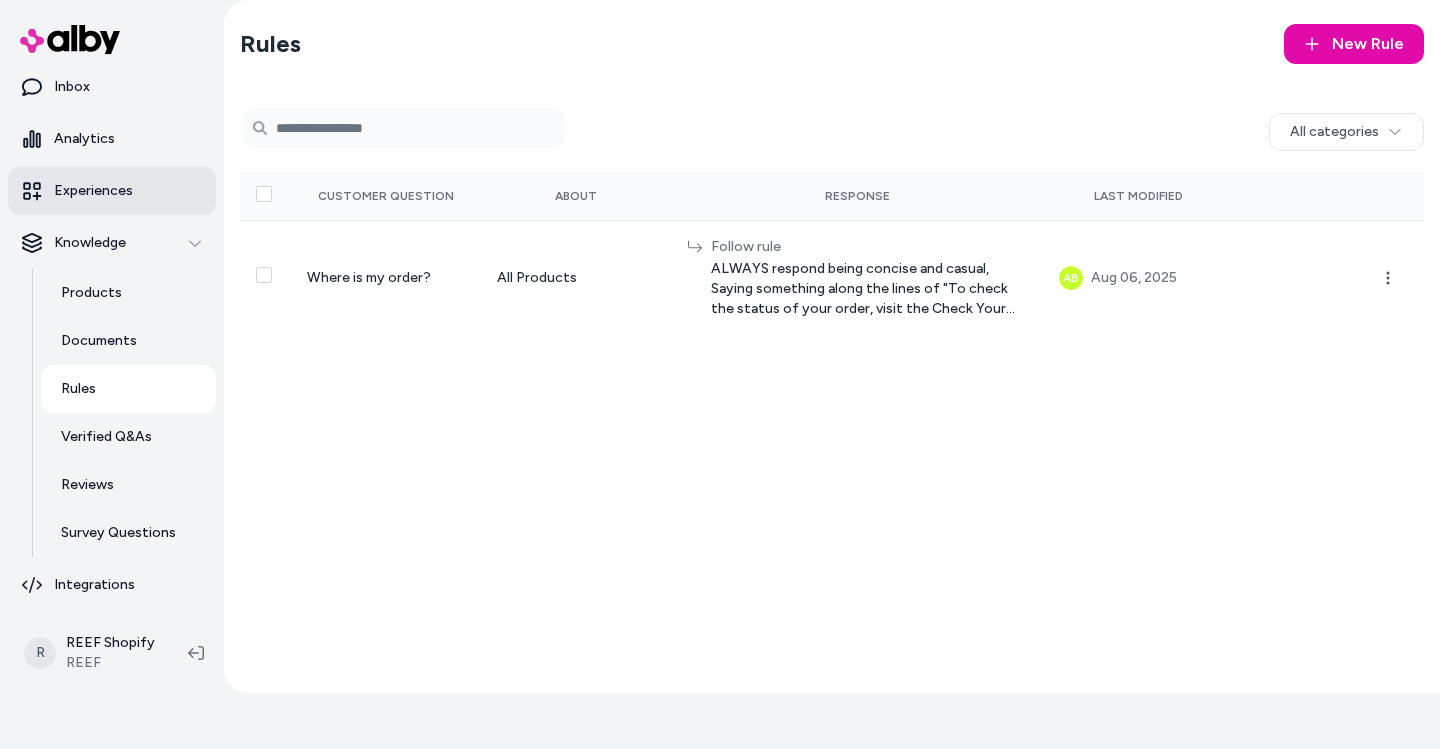 click on "Experiences" at bounding box center [93, 191] 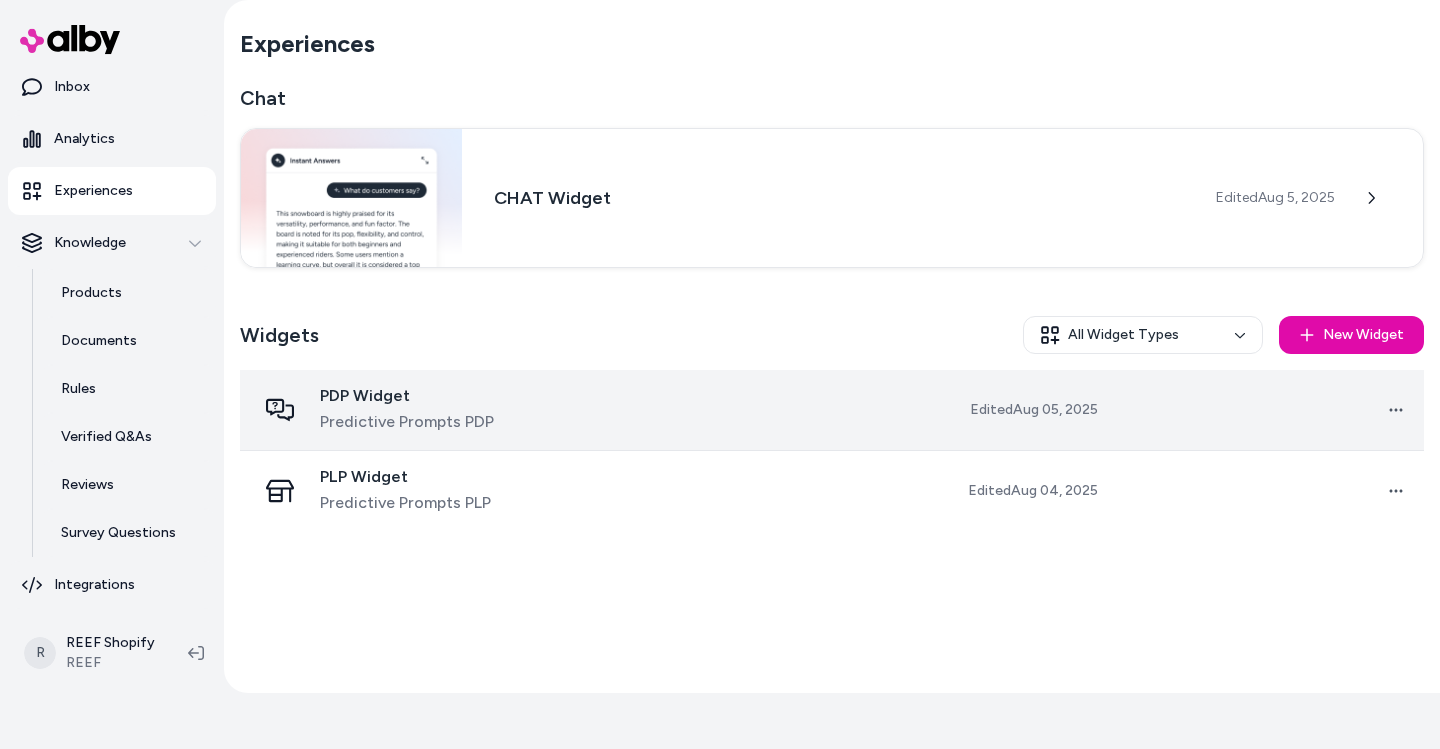 click on "PDP Widget" at bounding box center (407, 396) 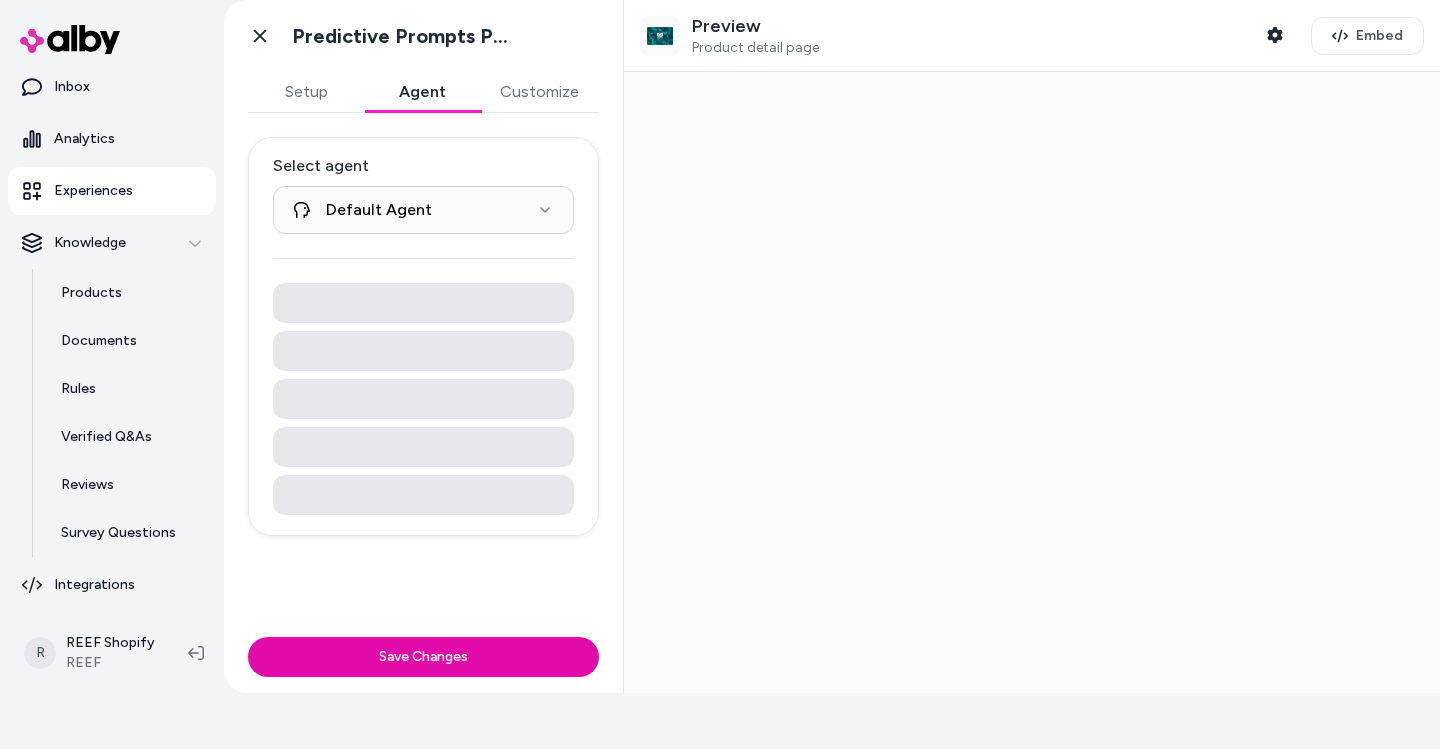 click on "Agent" at bounding box center (422, 92) 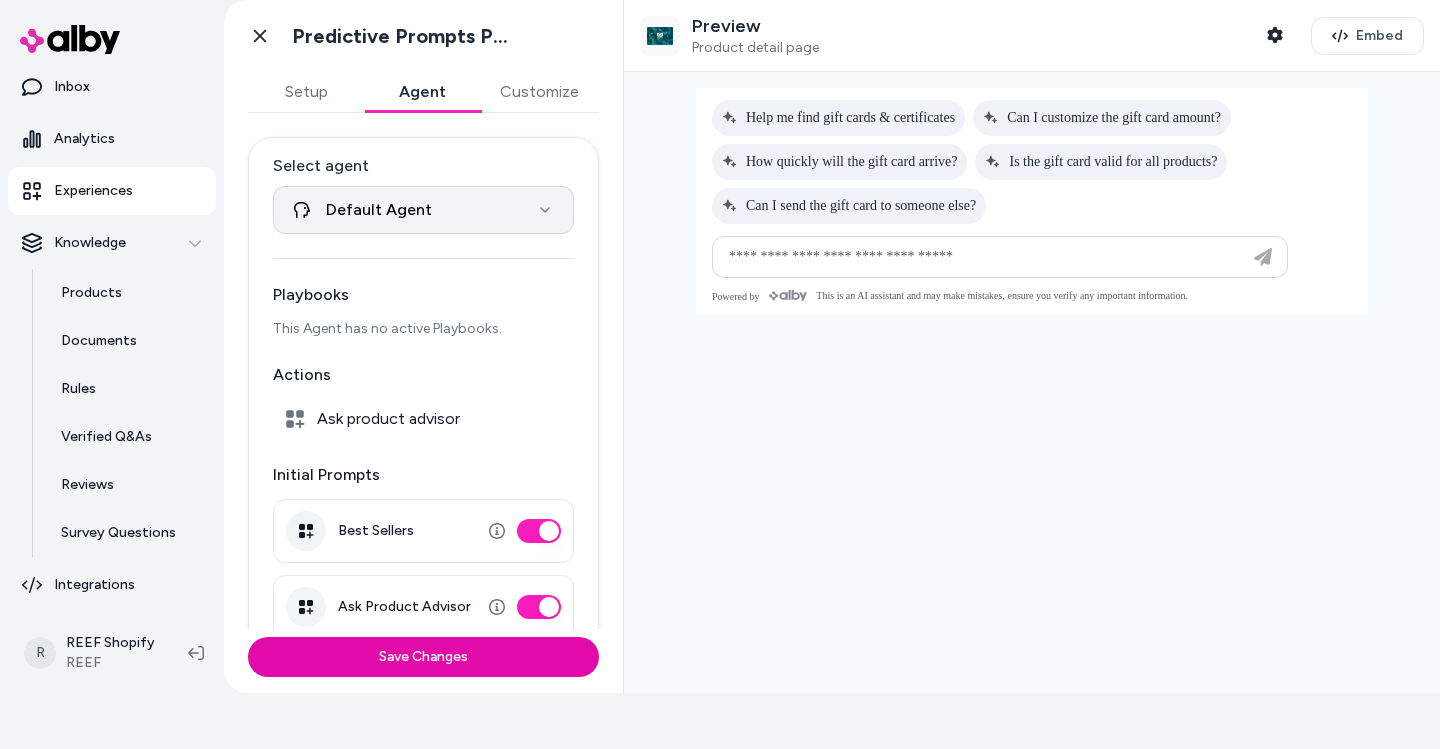 click on "**********" at bounding box center [720, 318] 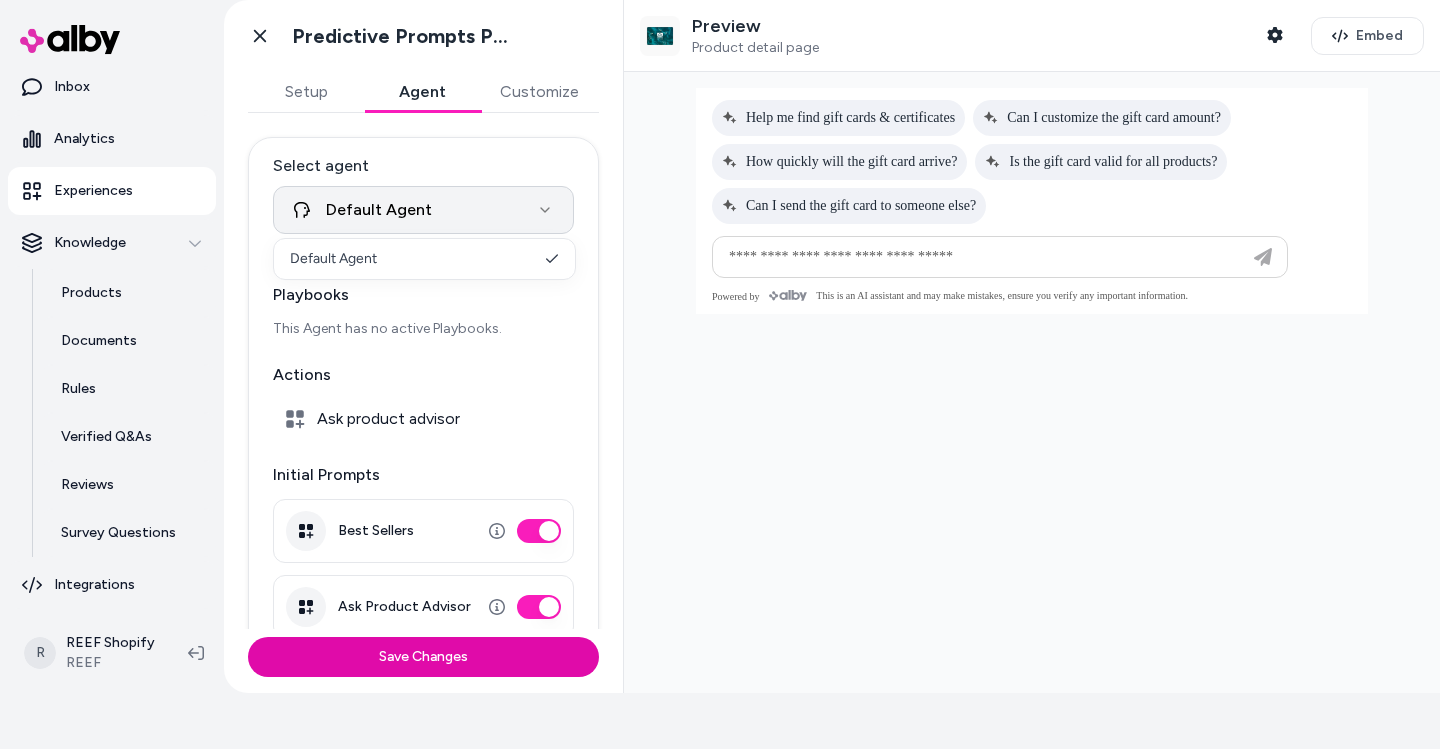 click on "**********" at bounding box center [720, 318] 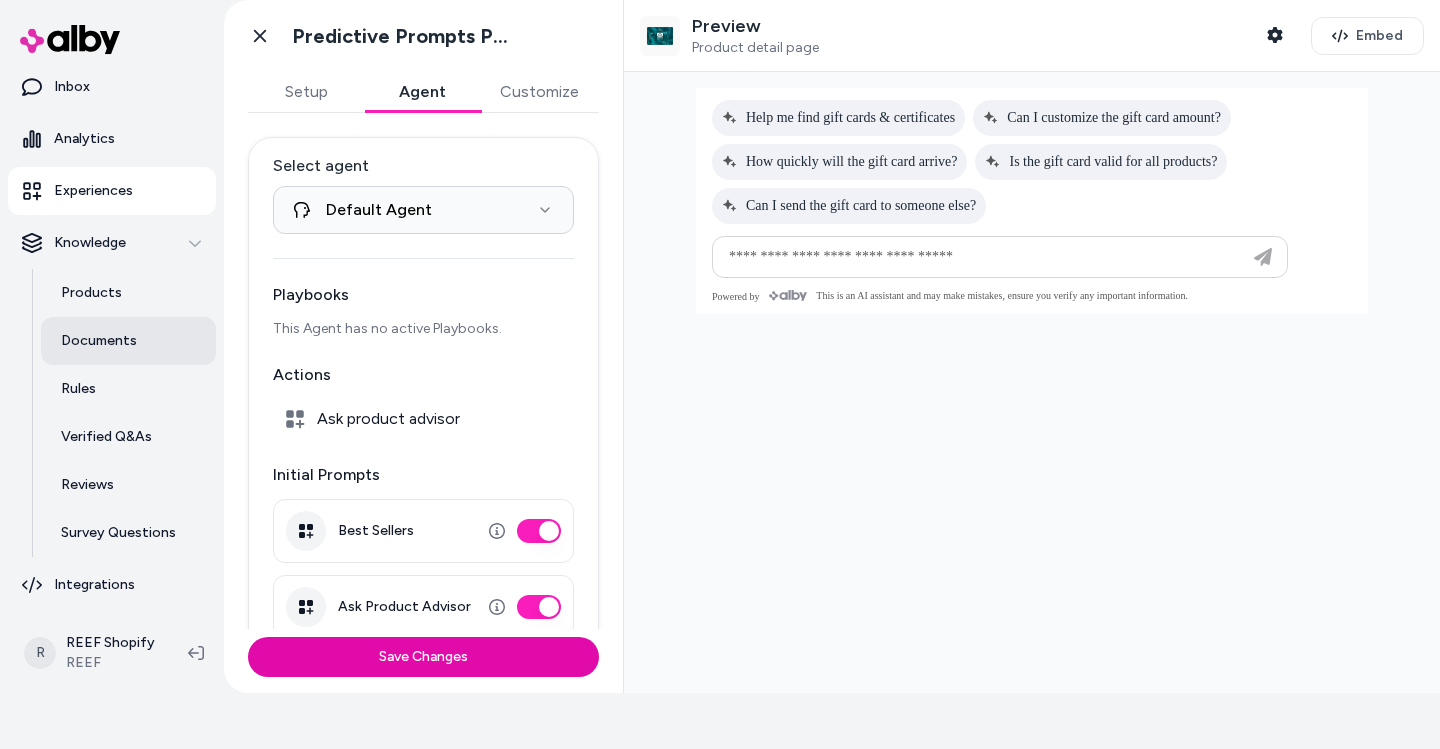 scroll, scrollTop: 0, scrollLeft: 0, axis: both 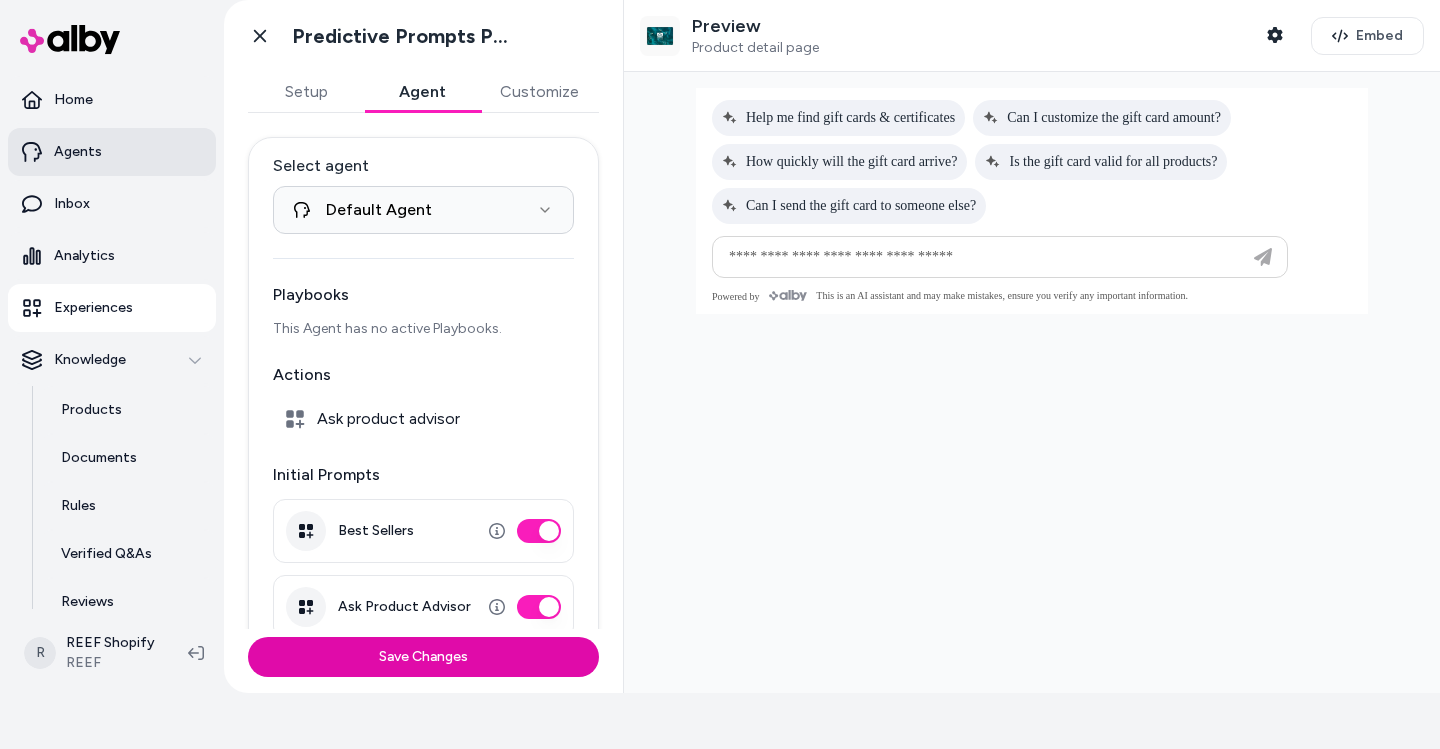 click on "Agents" at bounding box center [78, 152] 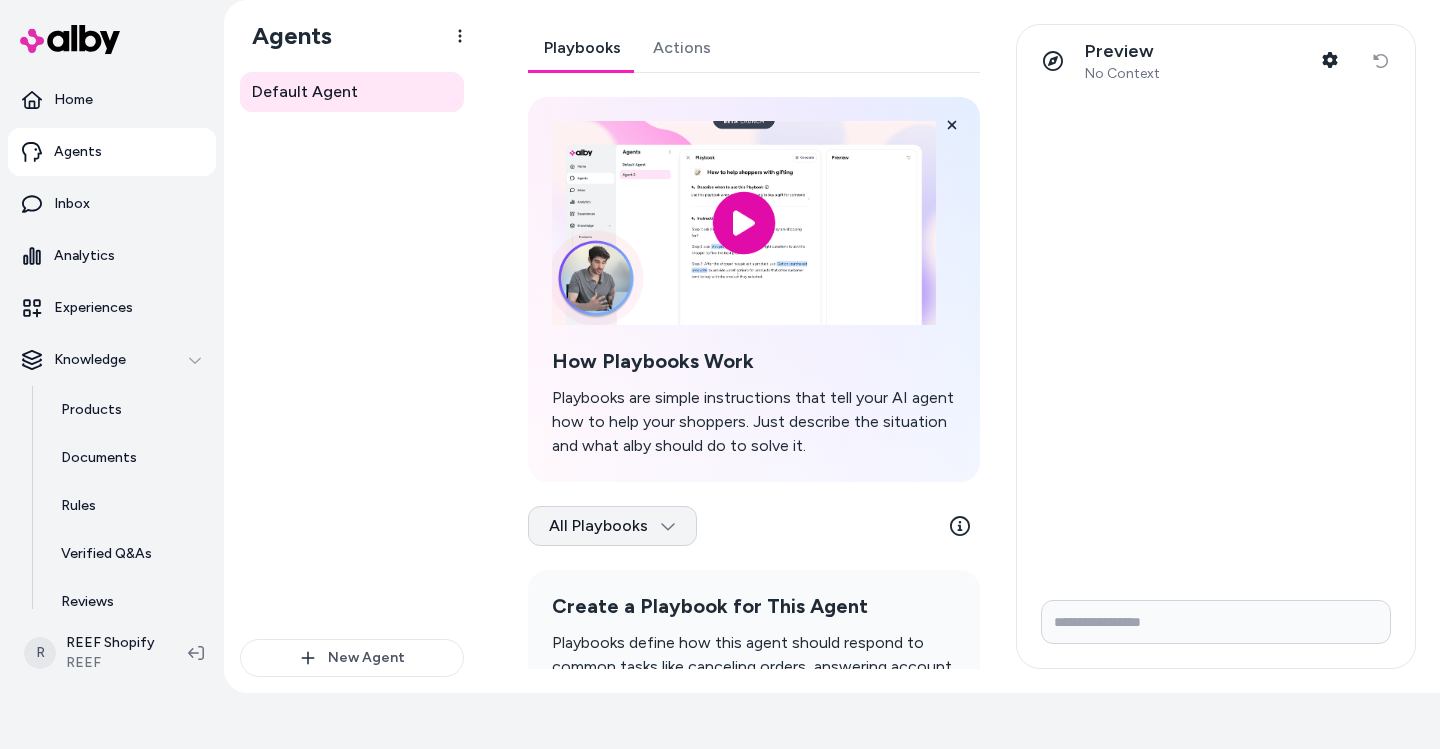 click on "Reach out to your alby representative to get started. Home Agents Inbox Analytics Experiences Knowledge Products Documents Rules Verified Q&As Reviews Survey Questions Integrations R REEF Shopify REEF Agents Default Agent New Agent Default Agent Playbooks Actions How Playbooks Work Playbooks are simple instructions that tell your AI agent how to help your shoppers. Just describe the situation and what alby should do to solve it. All Playbooks Create a Playbook for This Agent Playbooks define how this agent should respond to common tasks like canceling orders, answering account questions, or helping customers find the right product. New Playbook Learn More Preview No Context Shopper Context Reset conversation *" at bounding box center [720, 318] 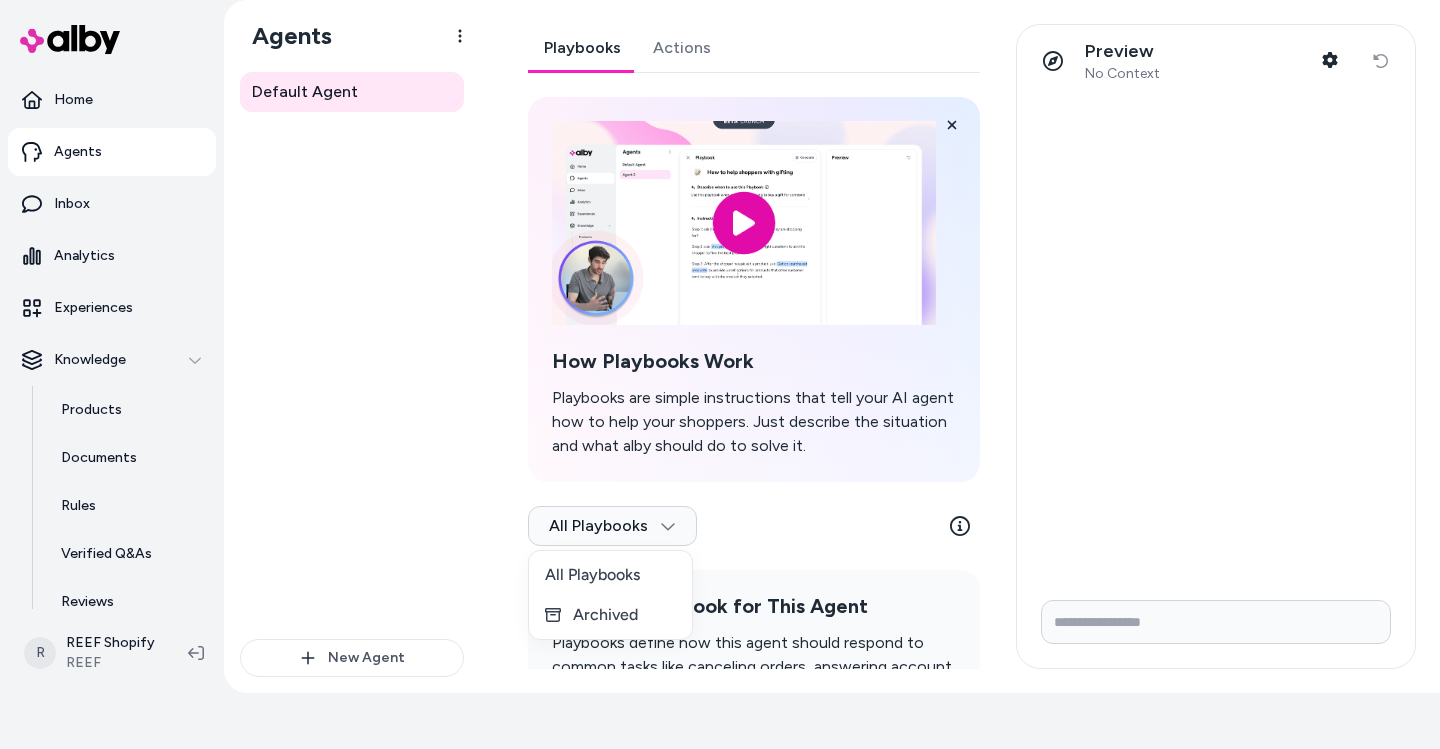 click on "Reach out to your alby representative to get started. Home Agents Inbox Analytics Experiences Knowledge Products Documents Rules Verified Q&As Reviews Survey Questions Integrations R REEF Shopify REEF Agents Default Agent New Agent Default Agent Playbooks Actions How Playbooks Work Playbooks are simple instructions that tell your AI agent how to help your shoppers. Just describe the situation and what alby should do to solve it. All Playbooks Create a Playbook for This Agent Playbooks define how this agent should respond to common tasks like canceling orders, answering account questions, or helping customers find the right product. New Playbook Learn More Preview No Context Shopper Context Reset conversation * All Playbooks Archived" at bounding box center (720, 318) 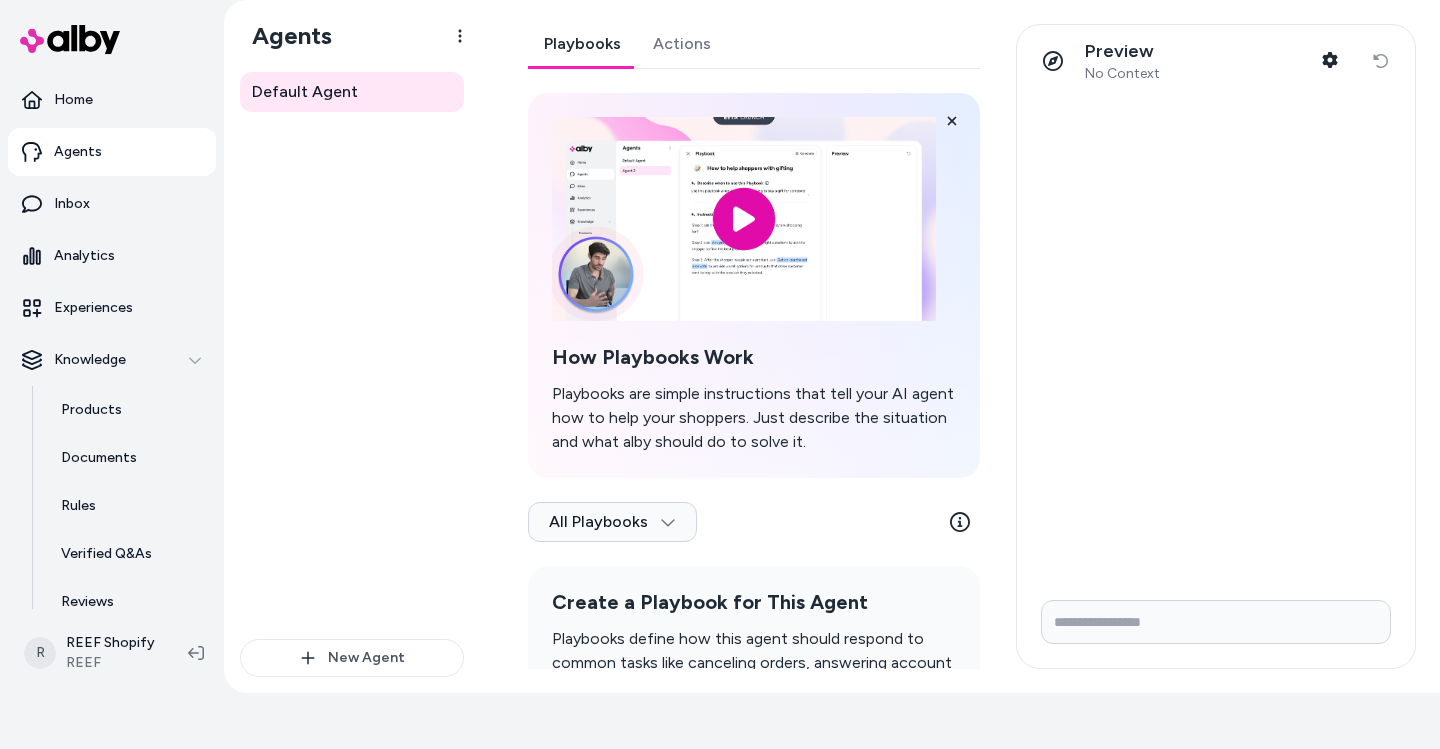 scroll, scrollTop: 0, scrollLeft: 0, axis: both 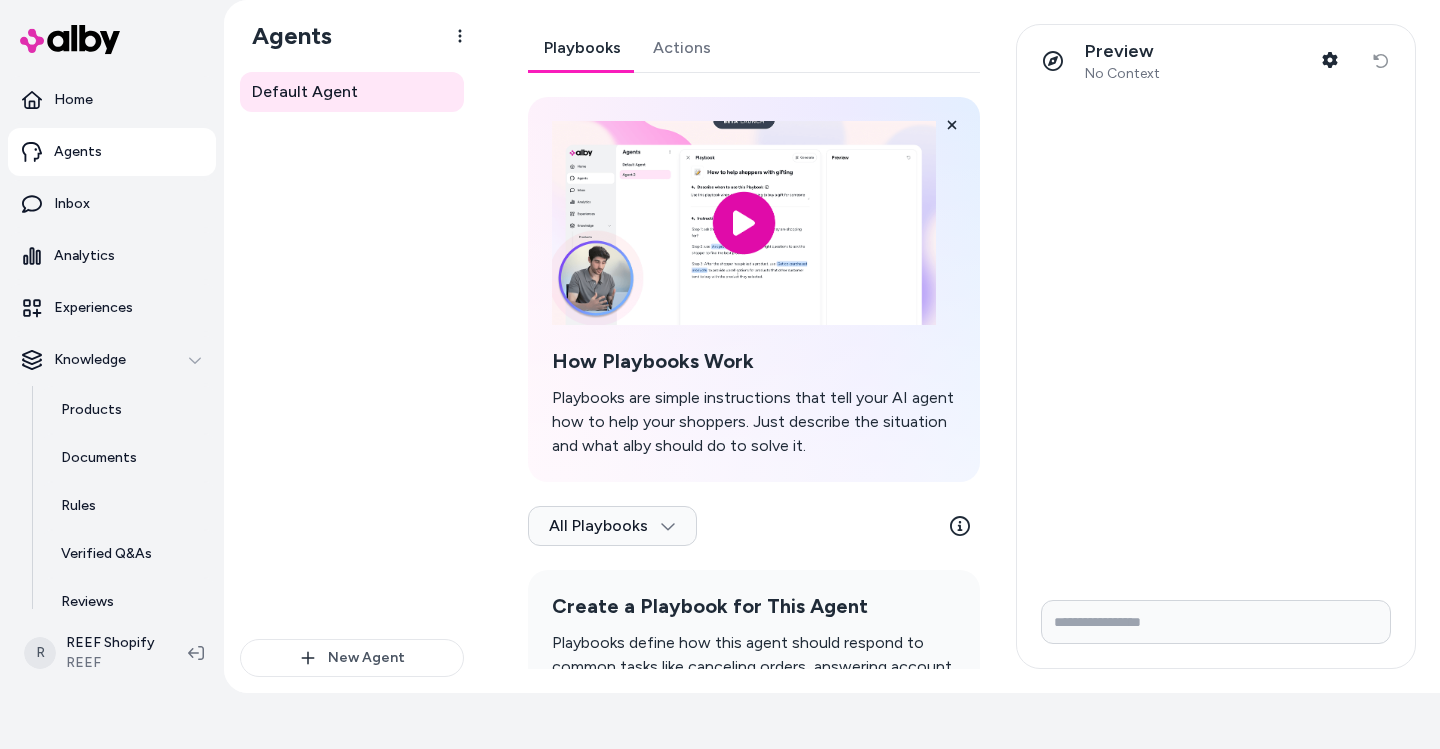 click on "Playbooks are simple instructions that tell your AI agent how to help your shoppers. Just describe the situation and what alby should do to solve it." at bounding box center (754, 422) 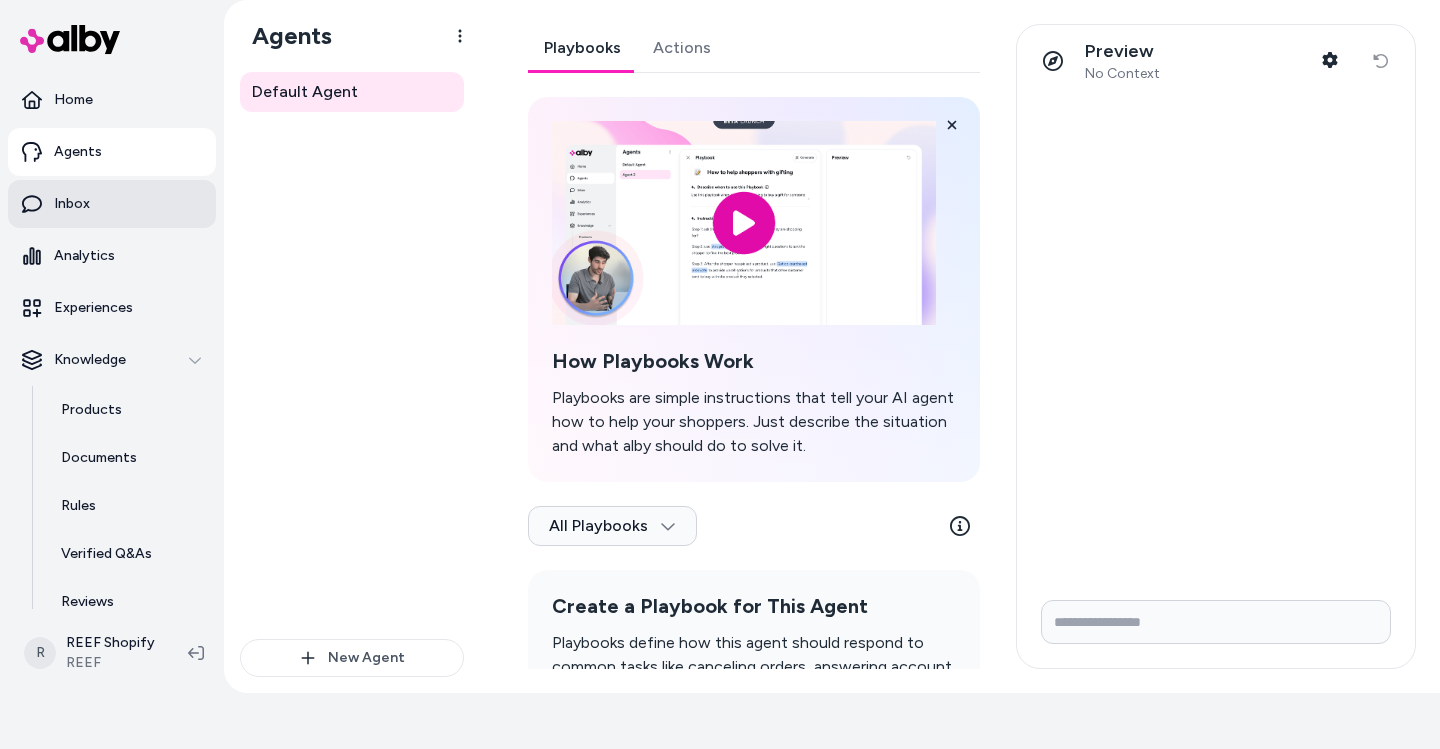 click on "Inbox" at bounding box center [72, 204] 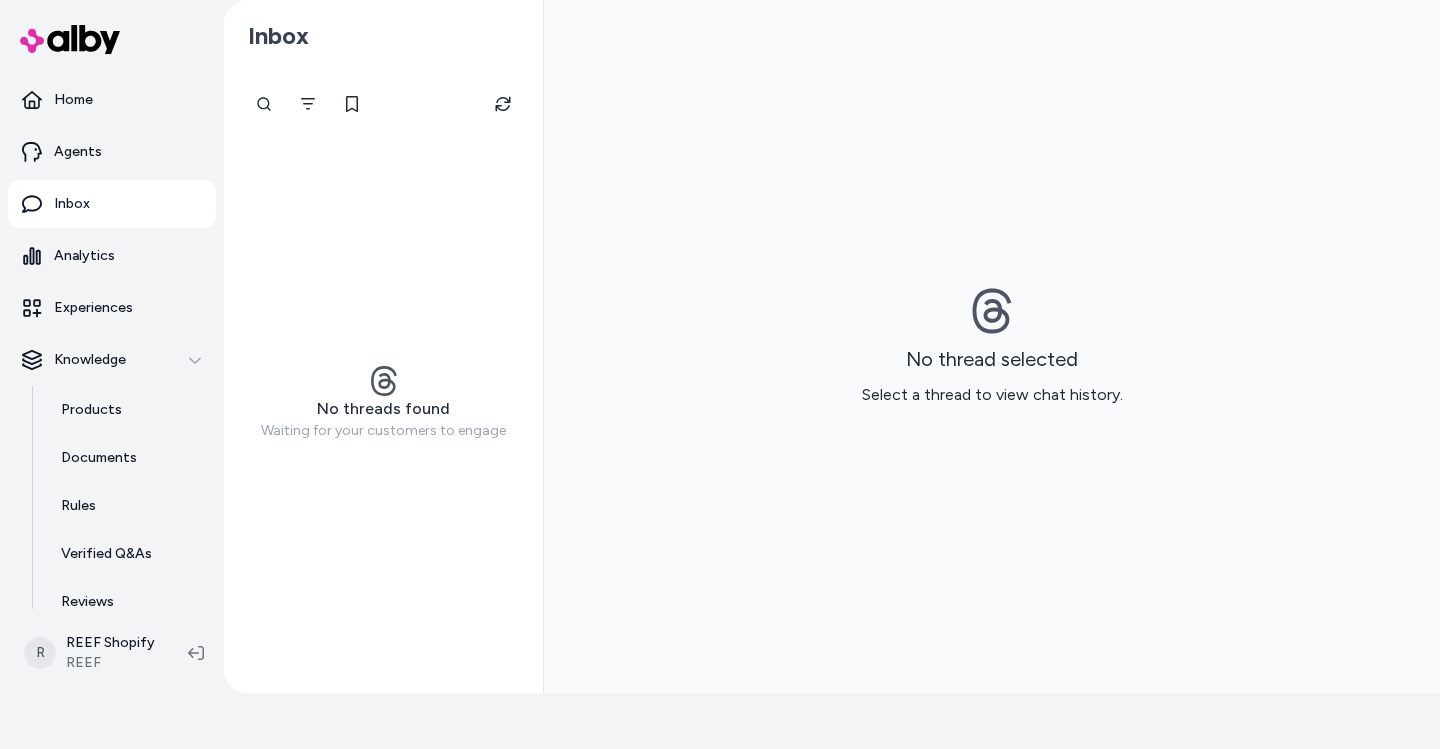 click on "No thread selected Select a thread to view chat history." at bounding box center (992, 346) 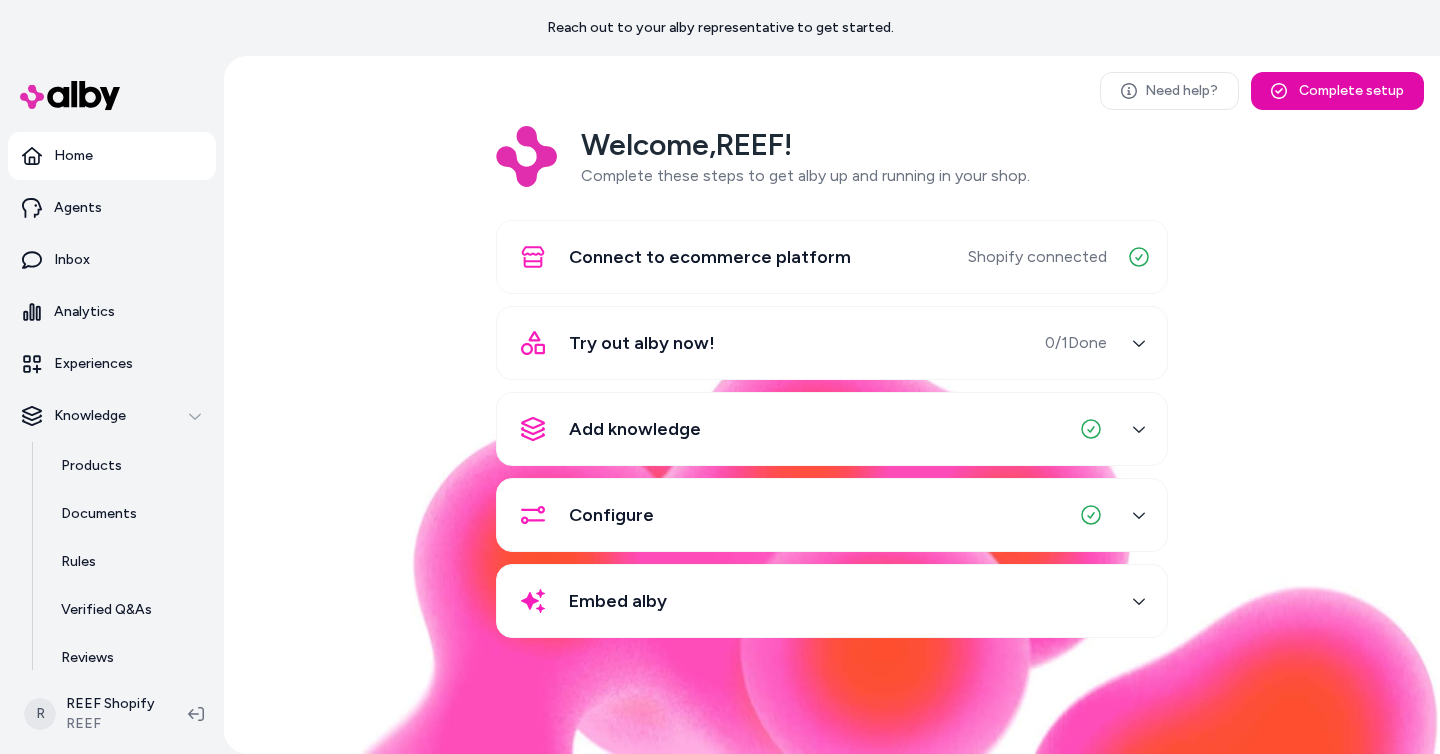 scroll, scrollTop: 0, scrollLeft: 0, axis: both 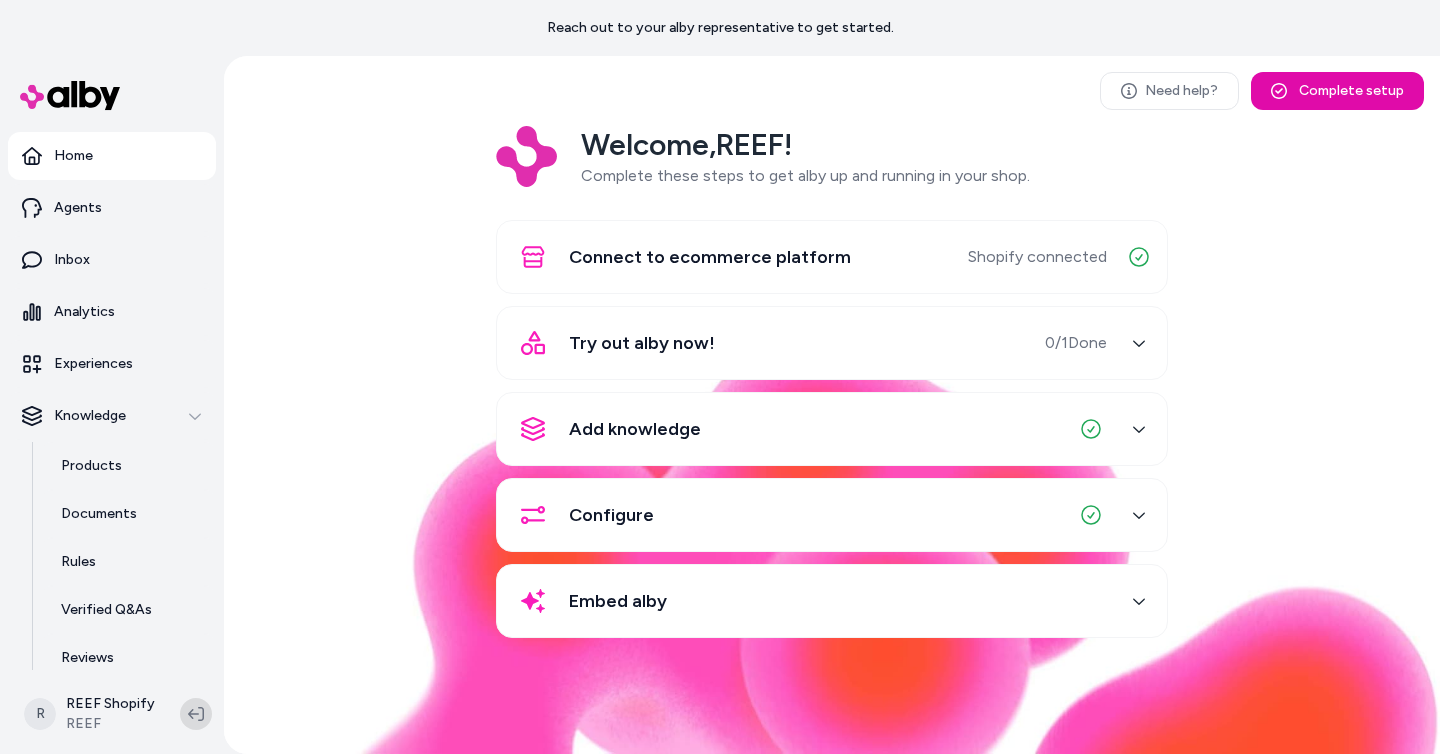 click 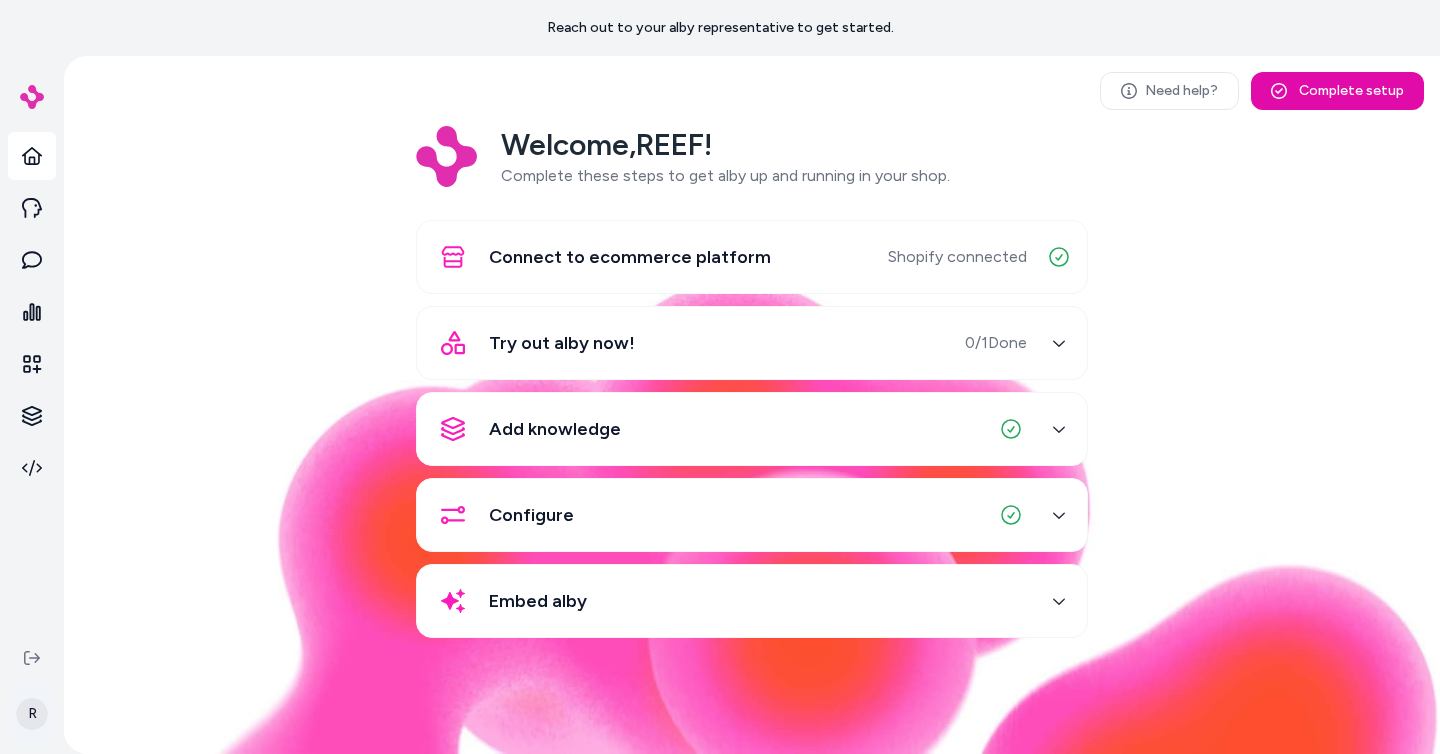 click on "Reach out to your alby representative to get started. R Need help?  Complete setup Welcome,  REEF ! Complete these steps to get alby up and running in your shop. Connect to ecommerce platform Shopify connected   Try out alby now! 0 / 1  Done Add knowledge Configure Embed alby" at bounding box center [720, 377] 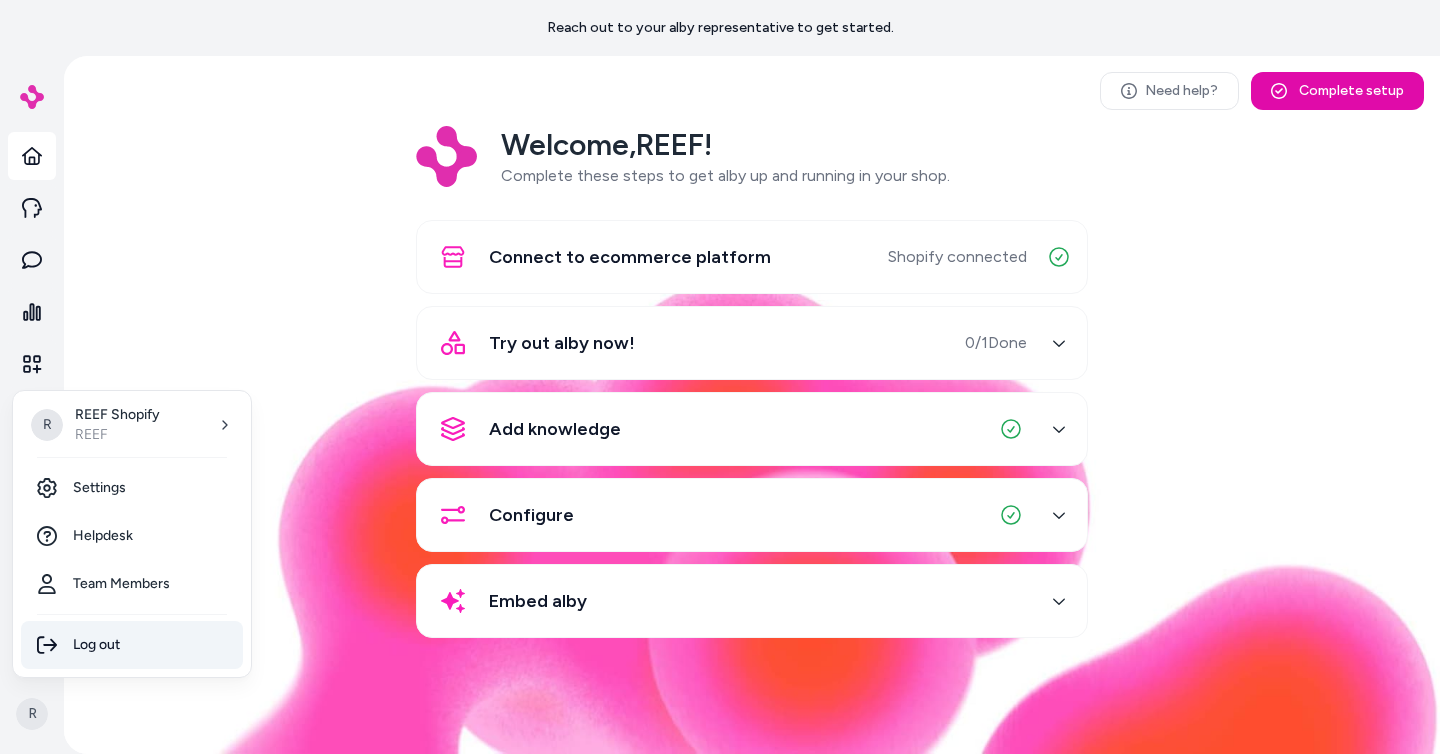click on "Log out" at bounding box center [132, 645] 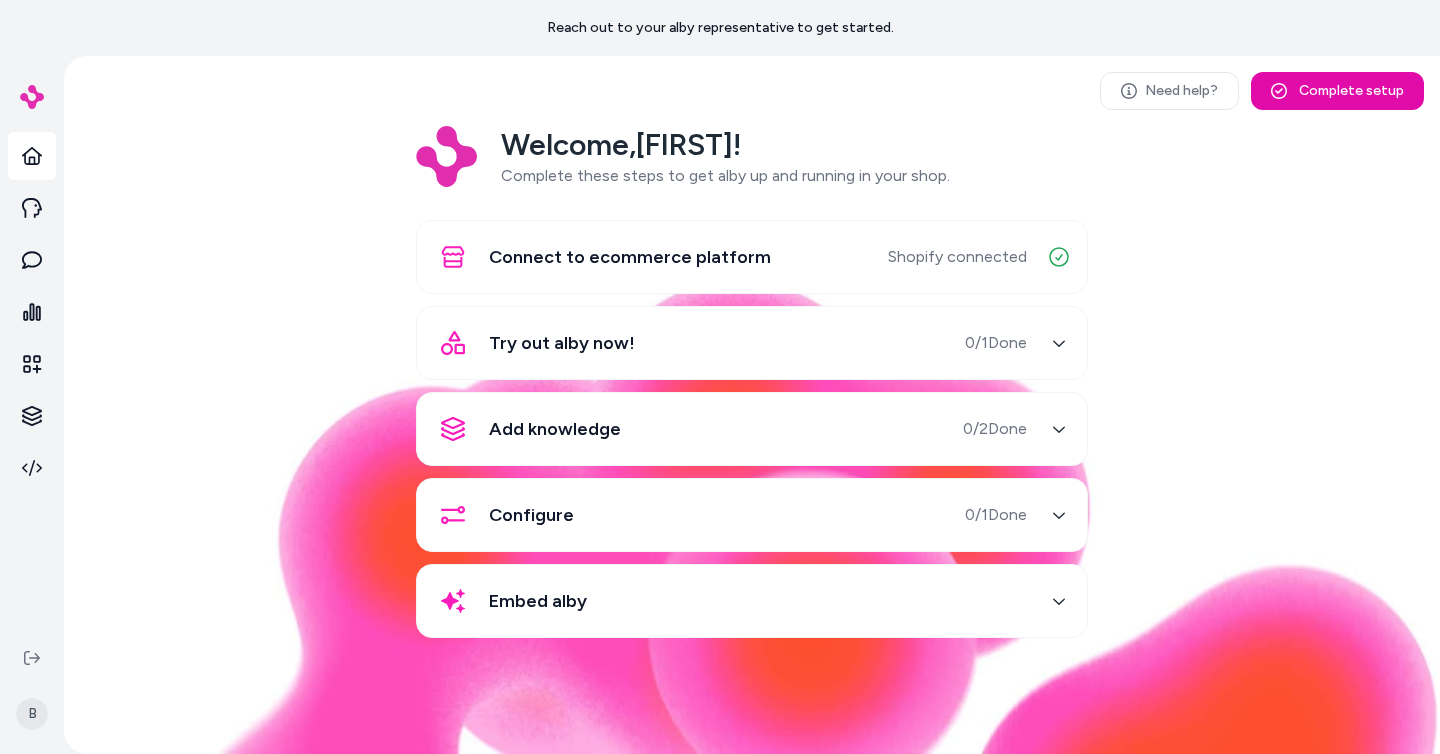 scroll, scrollTop: 0, scrollLeft: 0, axis: both 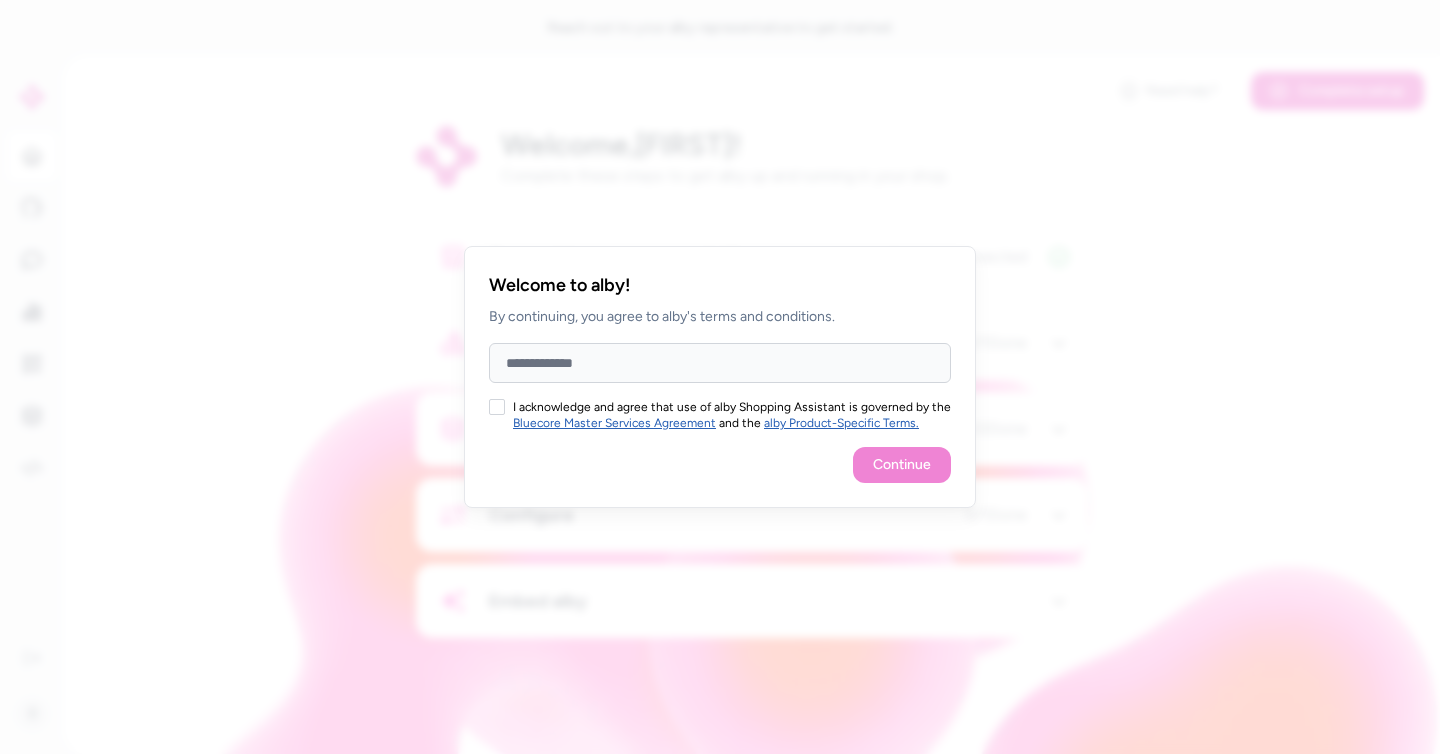 click on "I acknowledge and agree that use of alby Shopping Assistant is governed by the   Bluecore Master Services Agreement   and the   alby Product-Specific Terms." at bounding box center [497, 407] 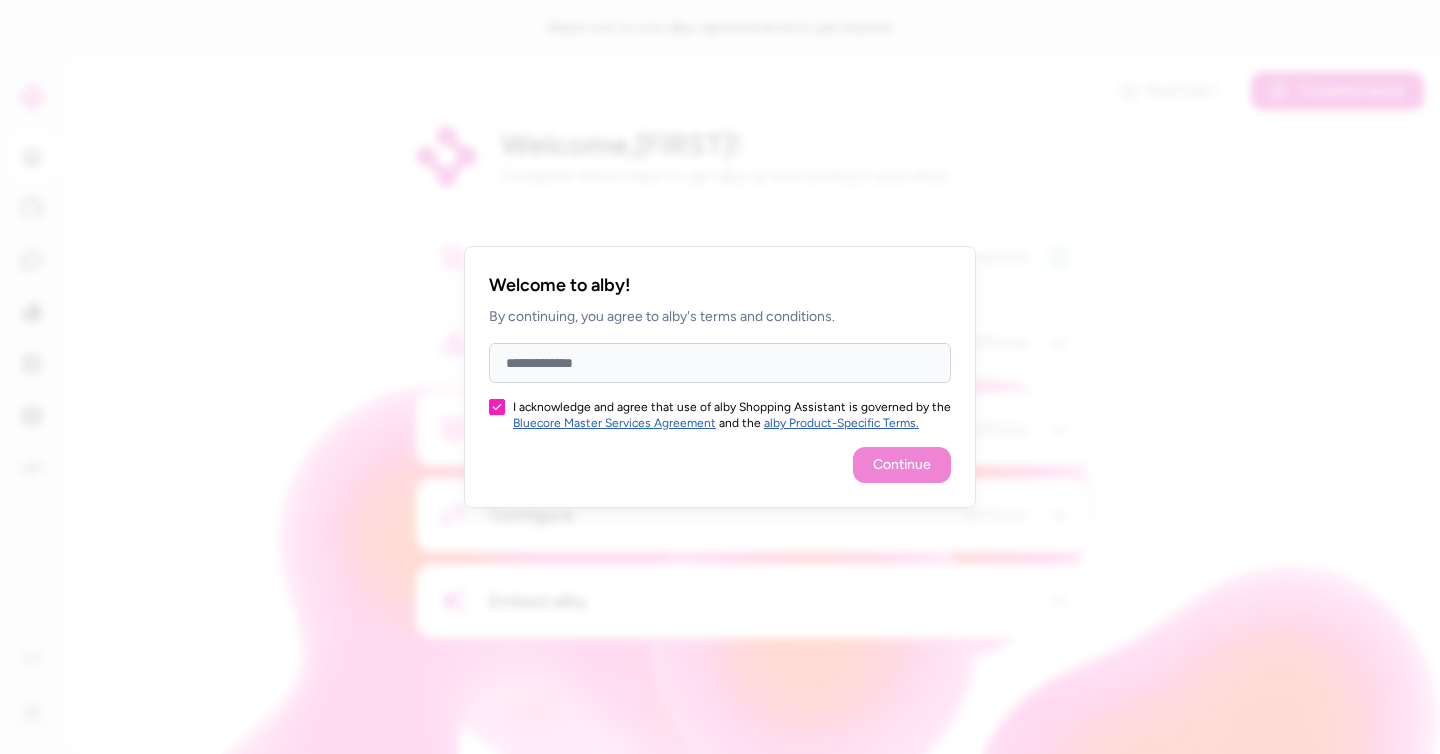 click on "Full Name" at bounding box center (720, 363) 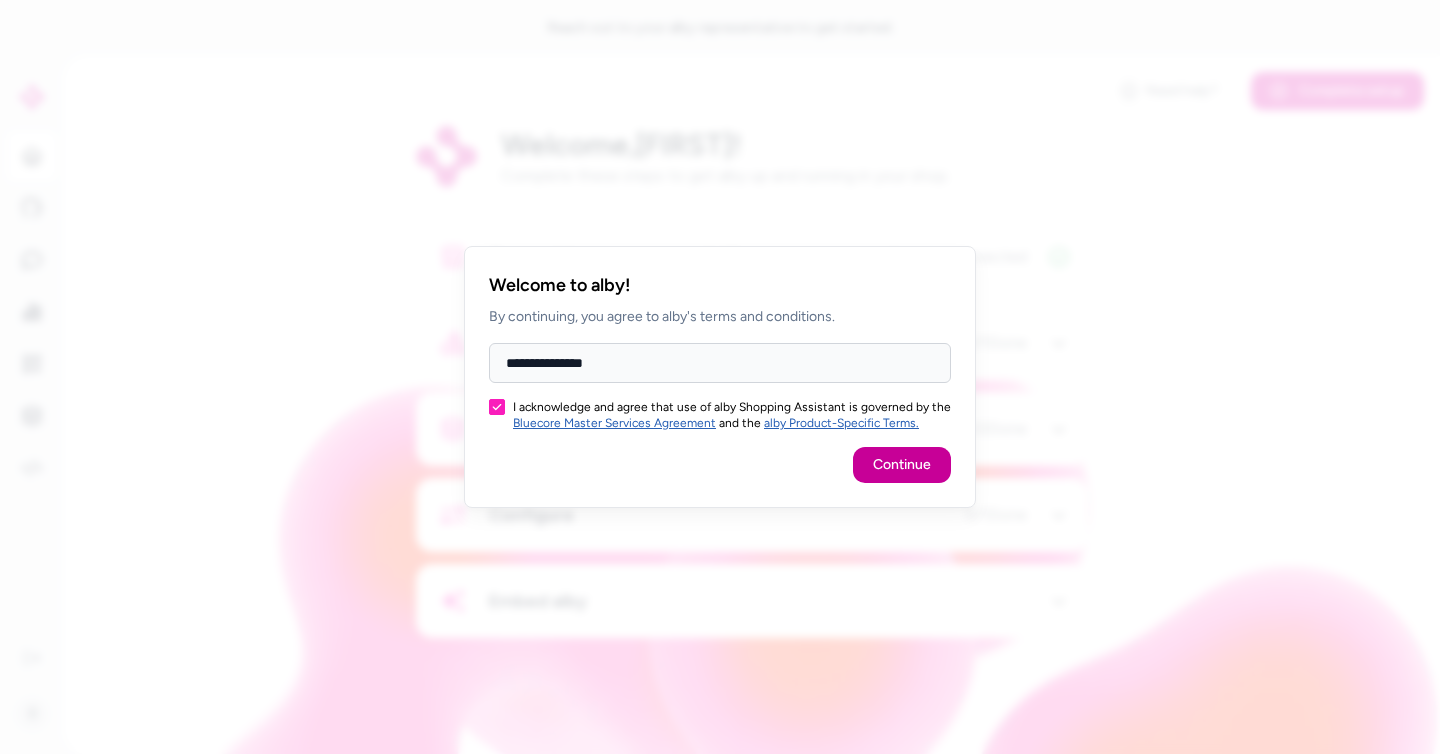 type on "**********" 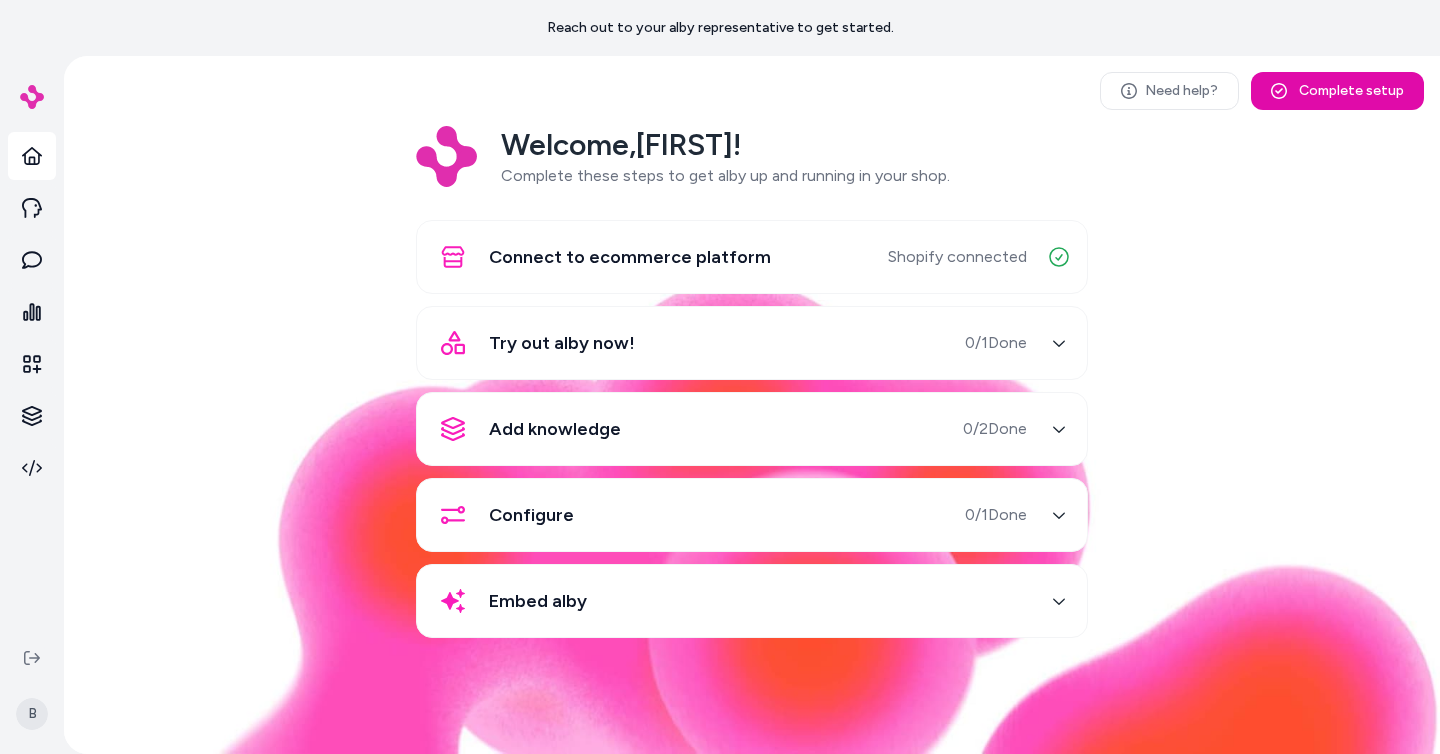 click on "Add knowledge 0 / 2  Done" at bounding box center (728, 429) 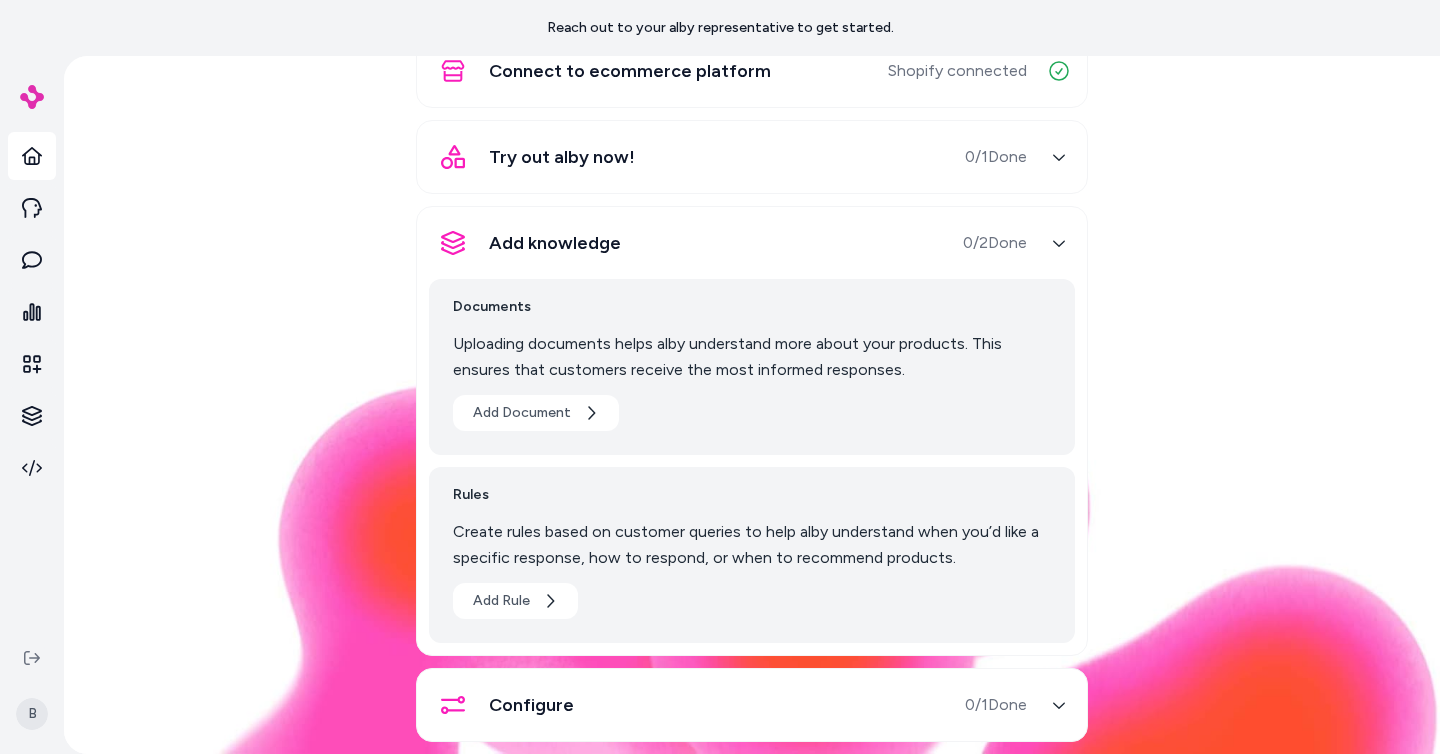 scroll, scrollTop: 0, scrollLeft: 0, axis: both 